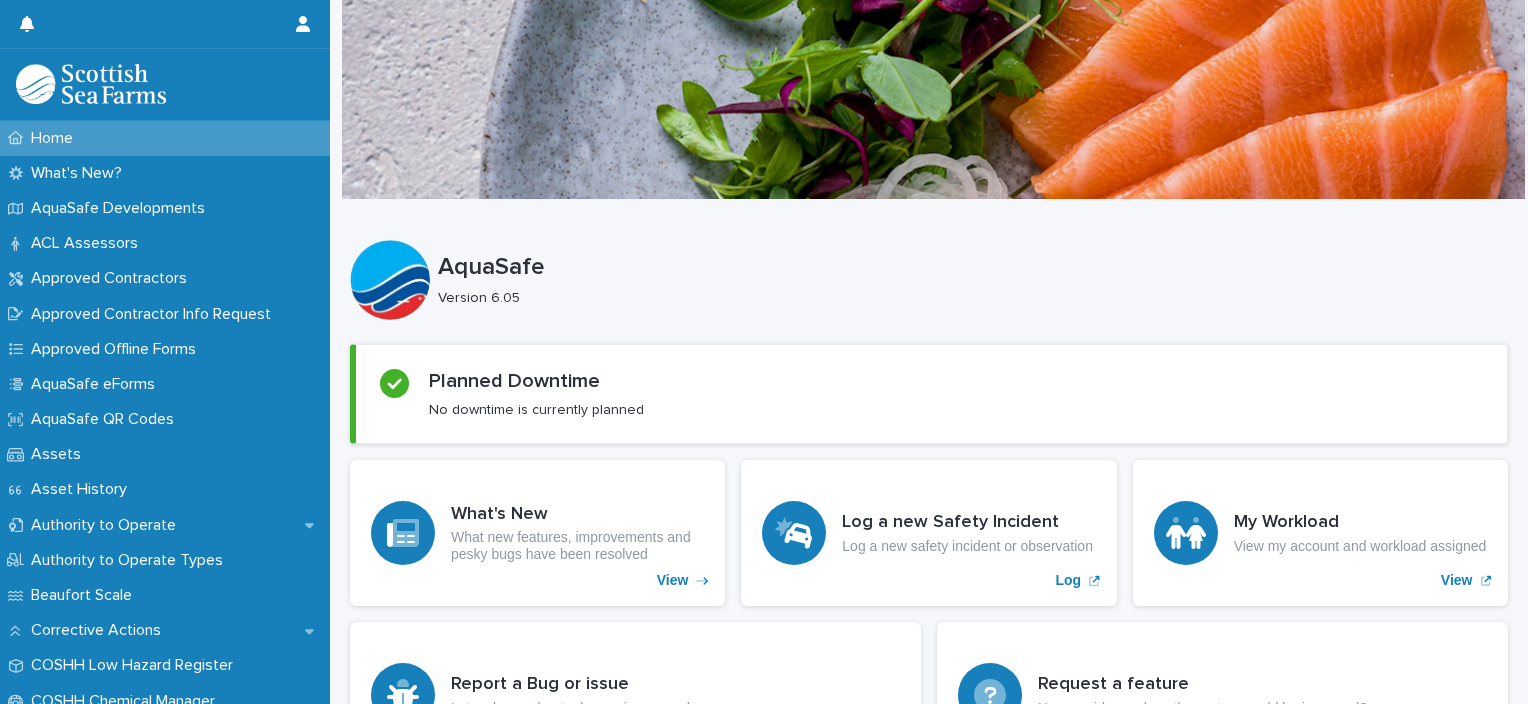 scroll, scrollTop: 0, scrollLeft: 0, axis: both 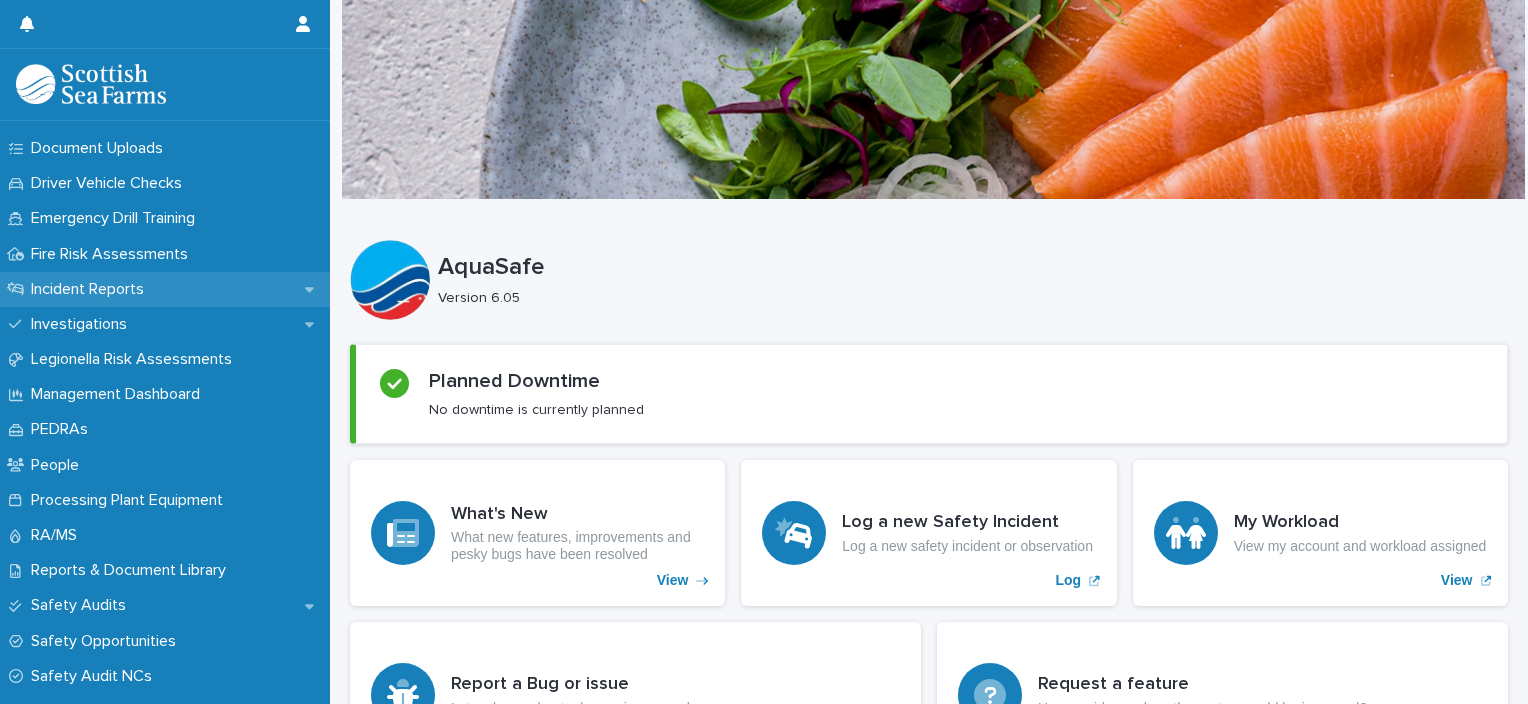 click on "Incident Reports" at bounding box center [165, 289] 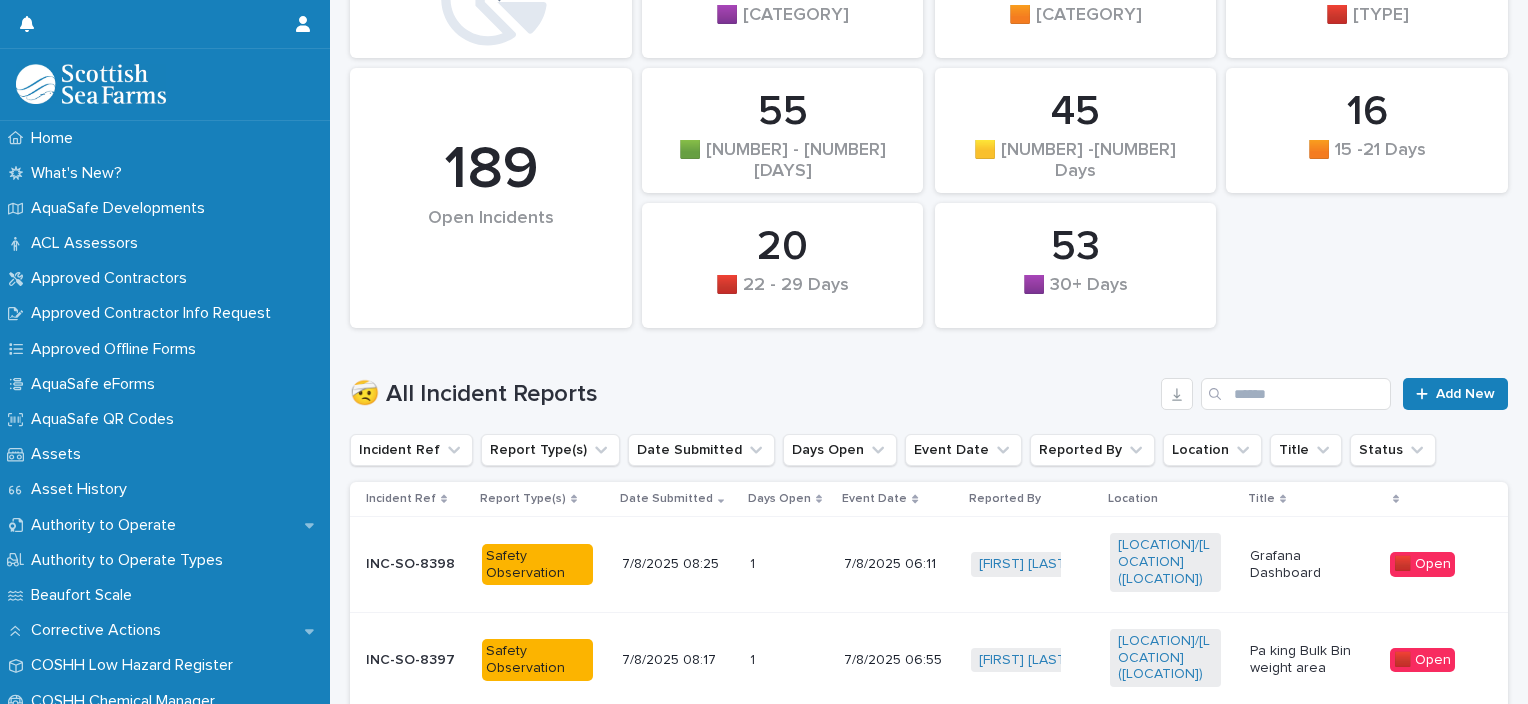 scroll, scrollTop: 300, scrollLeft: 0, axis: vertical 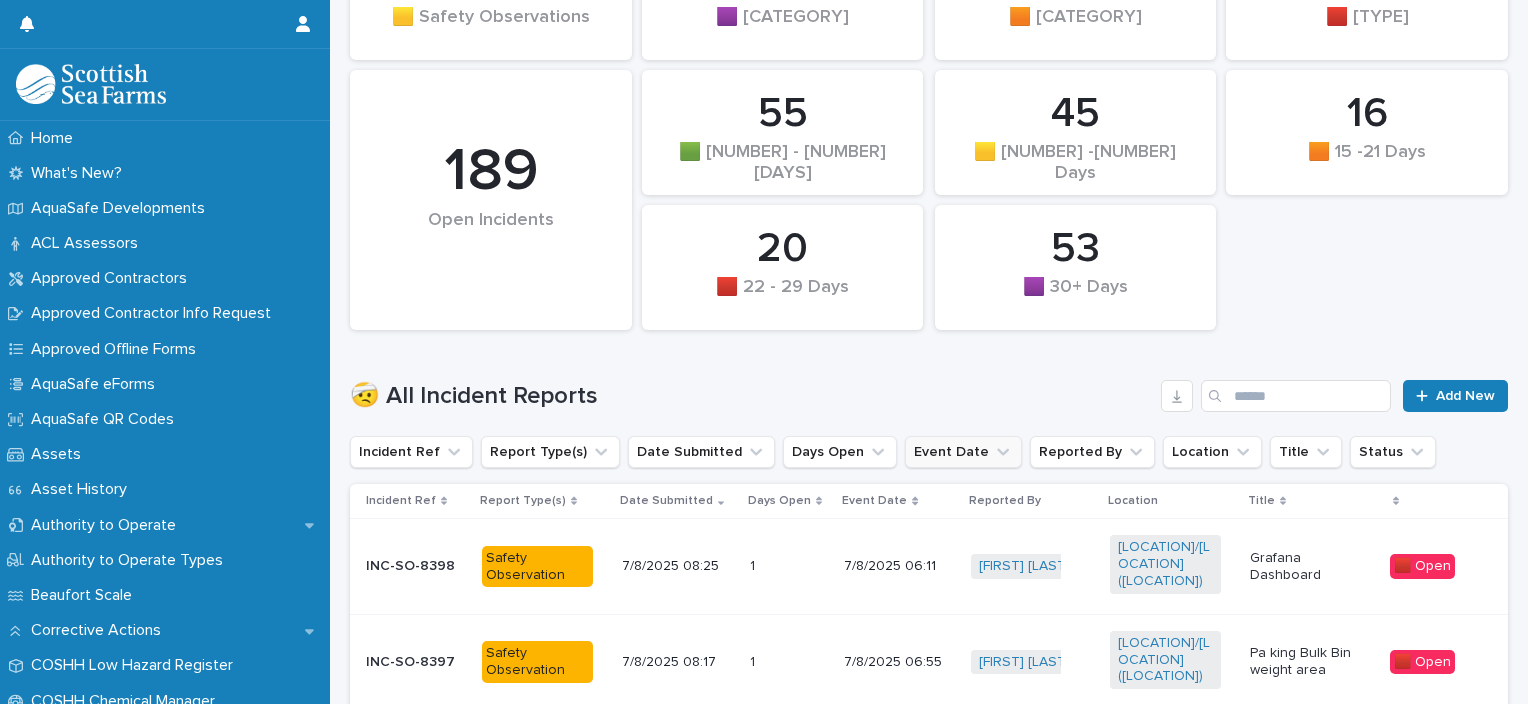 click on "Event Date" at bounding box center [963, 452] 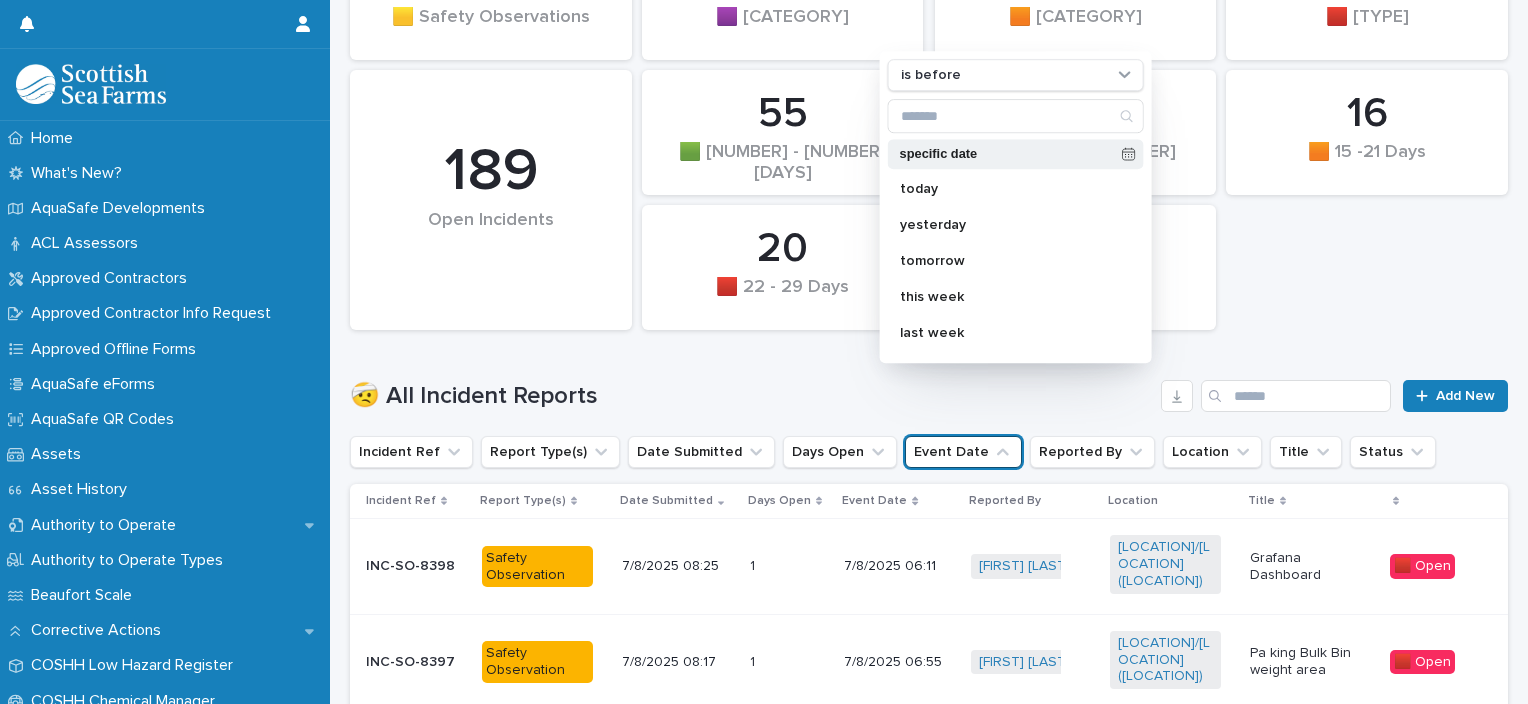 click 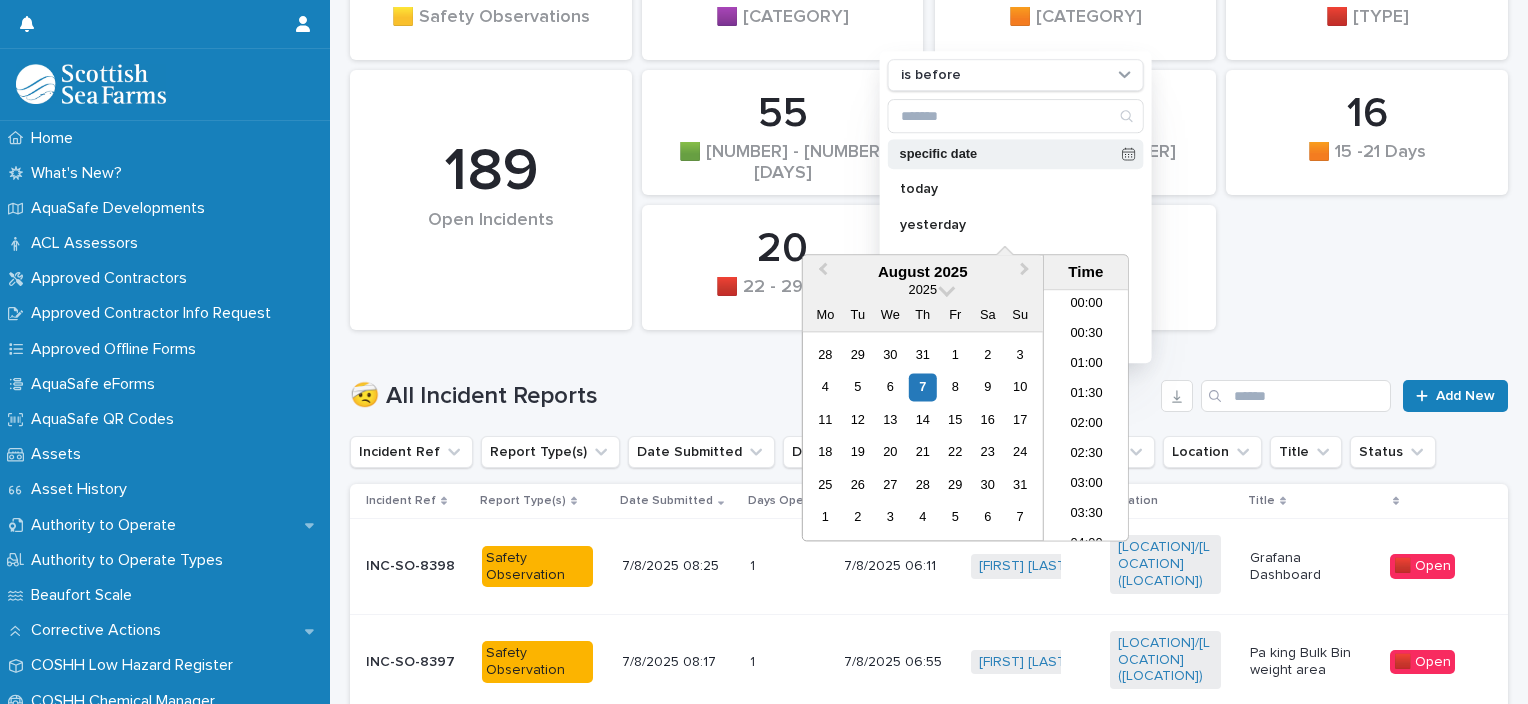 scroll, scrollTop: 400, scrollLeft: 0, axis: vertical 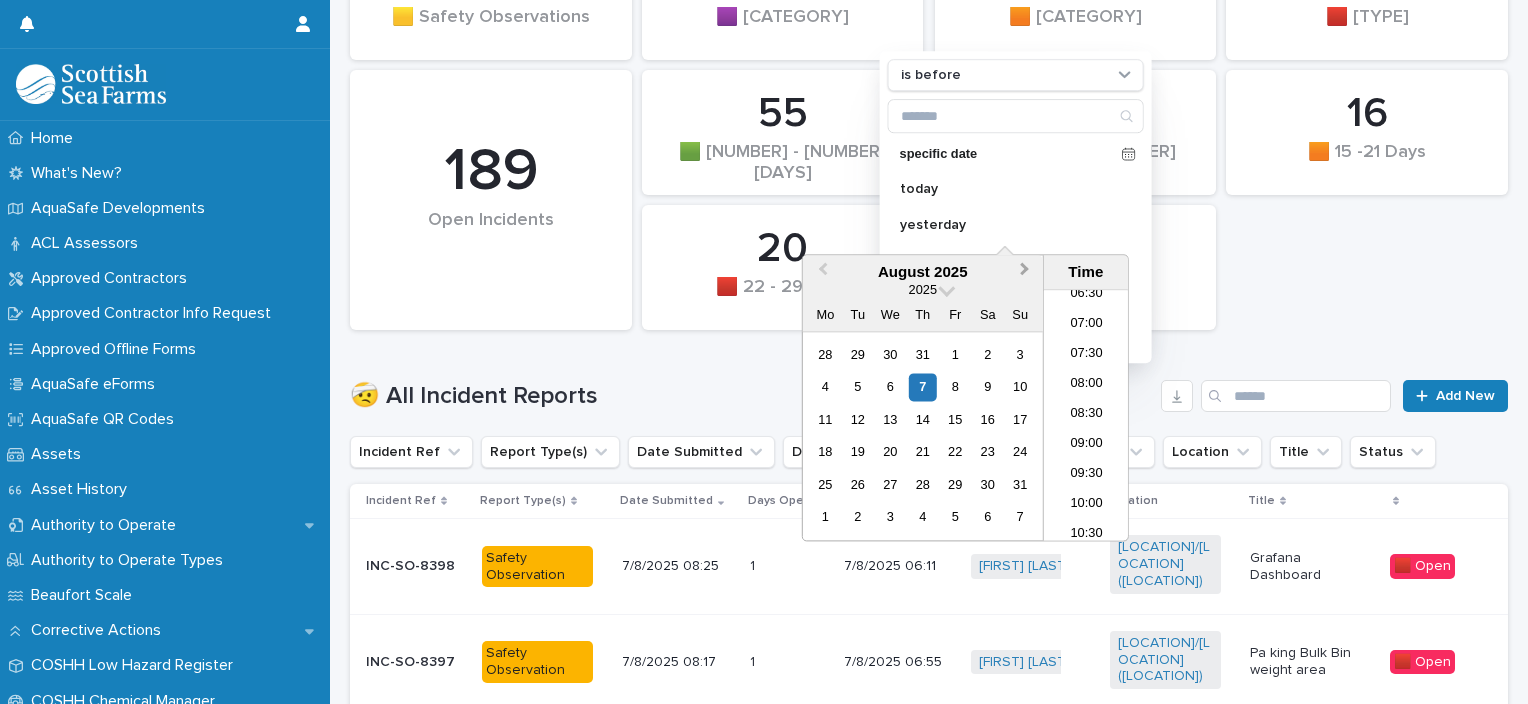 click on "Next Month" at bounding box center (1025, 272) 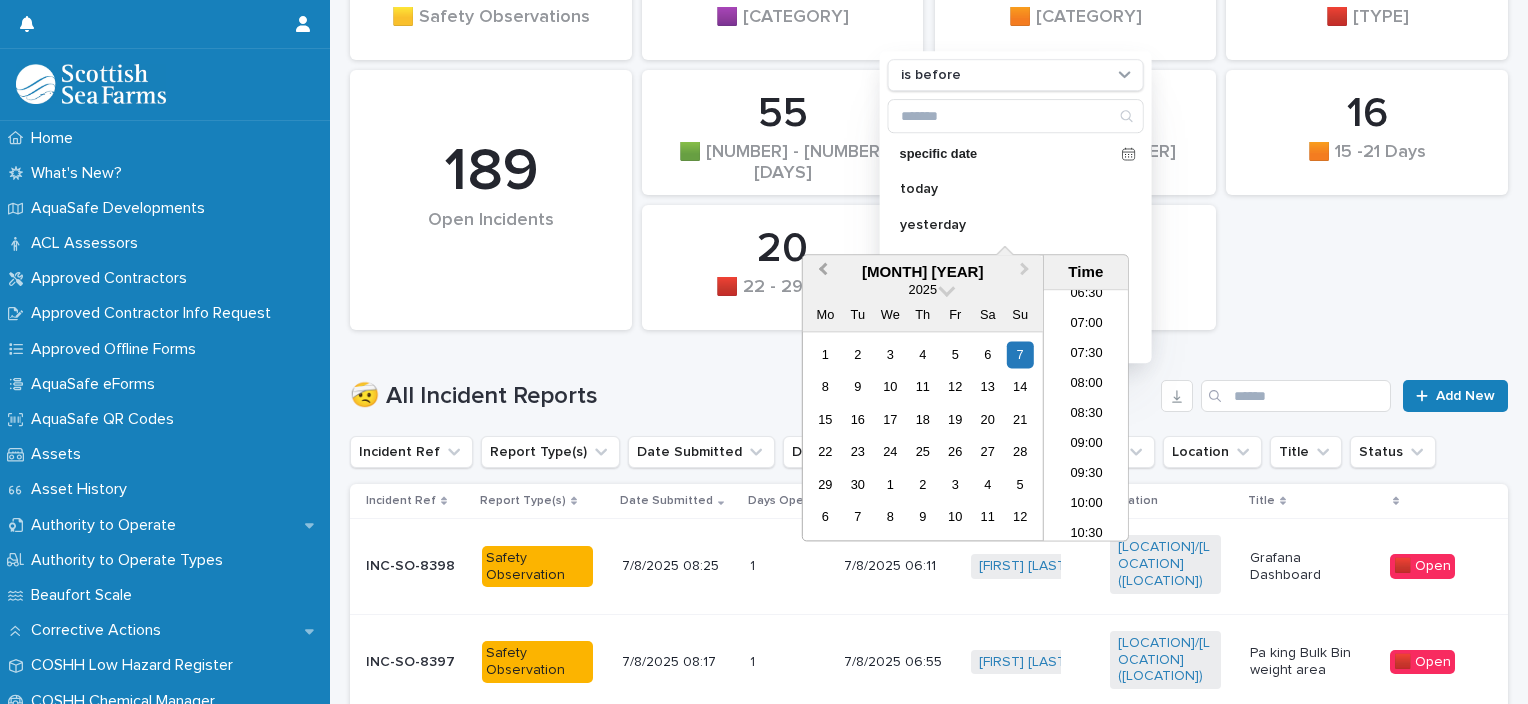 click on "Previous Month" at bounding box center (821, 273) 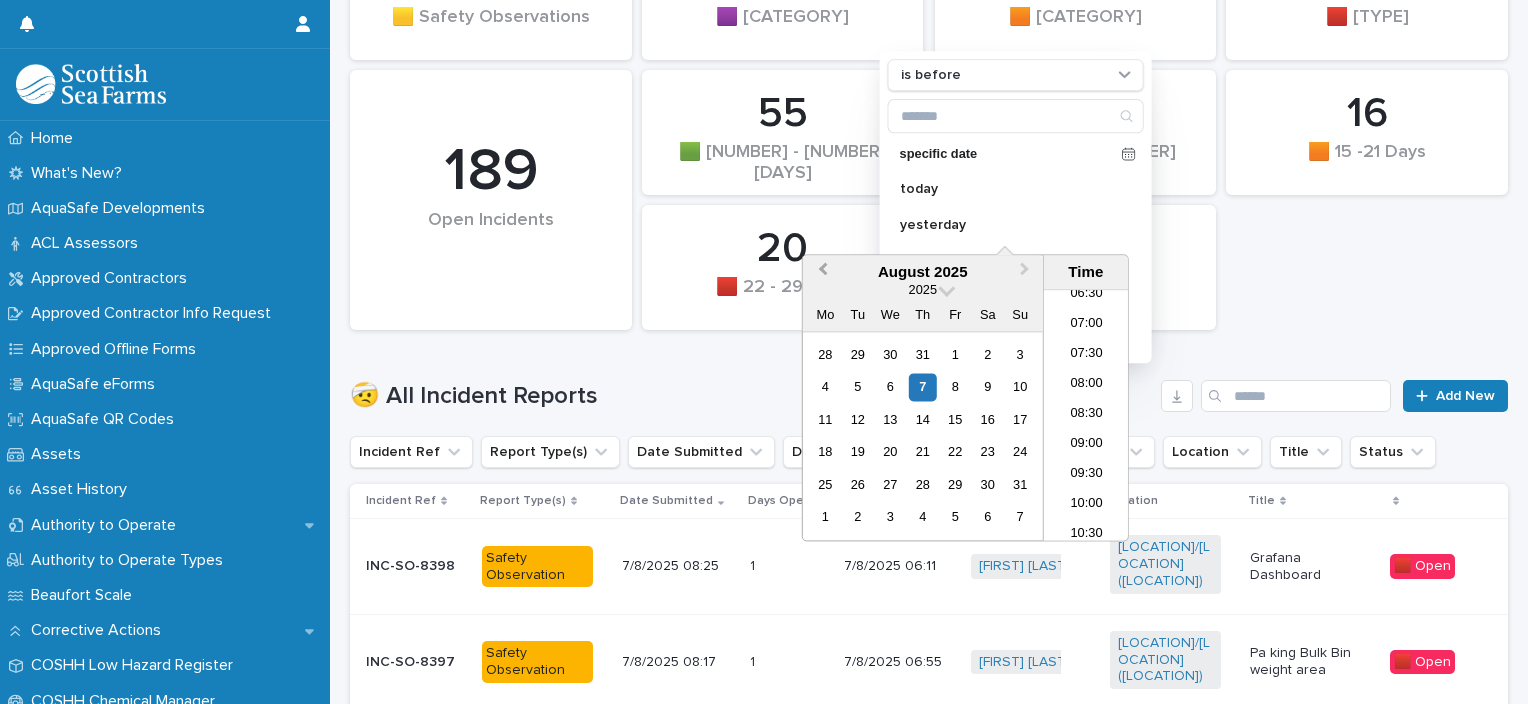 click on "Previous Month" at bounding box center [821, 273] 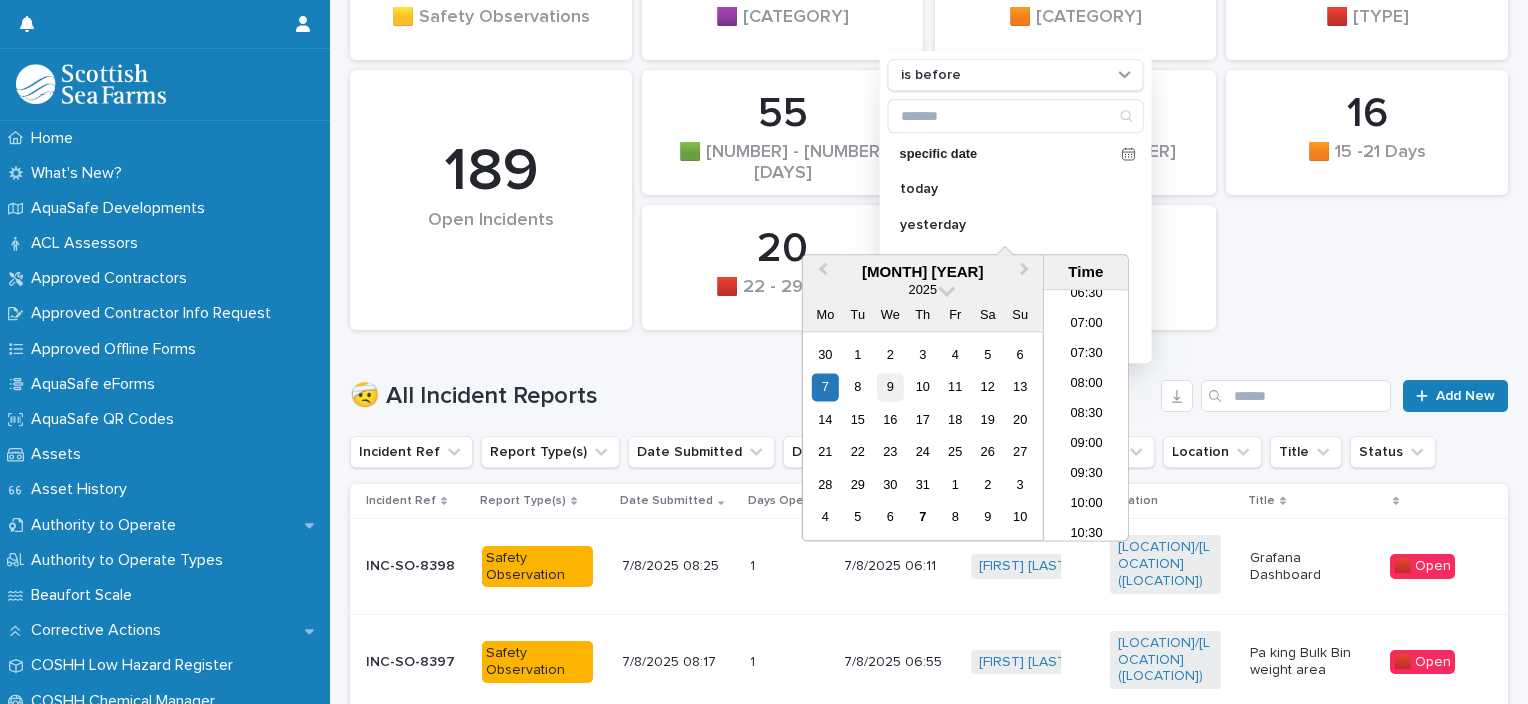 click on "9" at bounding box center (890, 387) 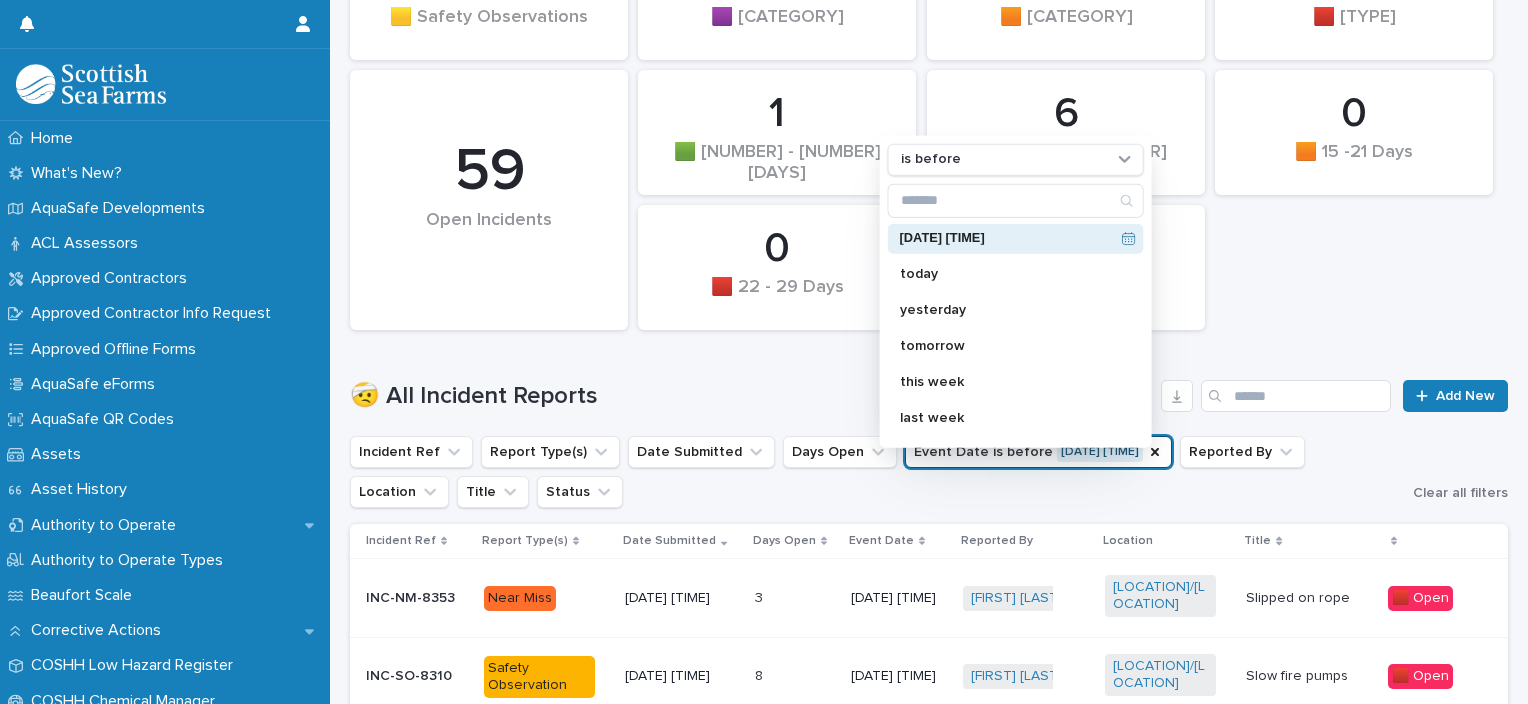 click on "0 🟧 [NUMBER] - [NUMBER] [CATEGORY] 1 🟩 [NUMBER] - [NUMBER] [CATEGORY] [NUMBER] 🟪 [CATEGORY] [NUMBER] 🟨 [NUMBER] -[NUMBER] [CATEGORY] [NUMBER] 🟨 [CATEGORY] [NUMBER] 🟥 [NUMBER] - [NUMBER] [CATEGORY] [NUMBER] 🟧 [CATEGORY] [NUMBER] 🟥 [CATEGORY] [NUMBER] [CATEGORY]" at bounding box center (929, 132) 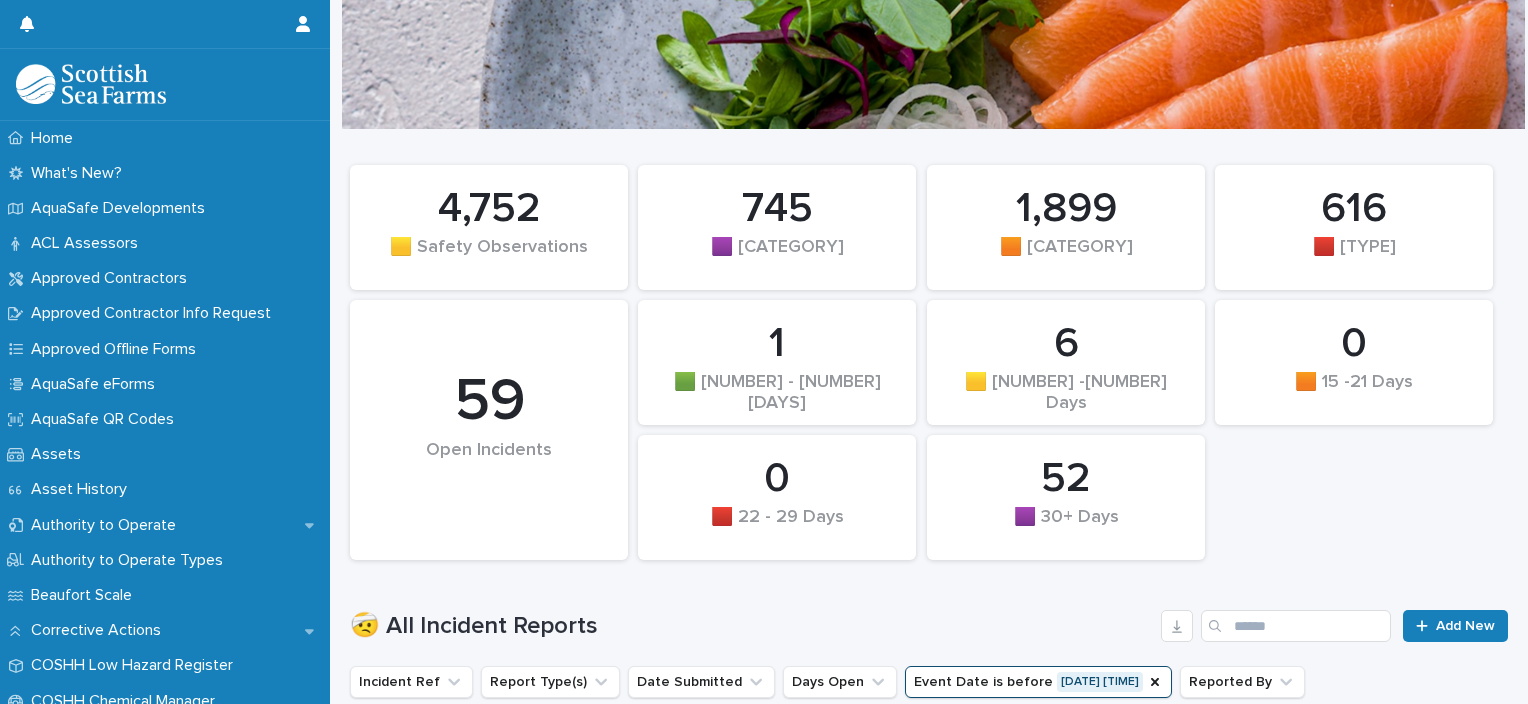 scroll, scrollTop: 0, scrollLeft: 0, axis: both 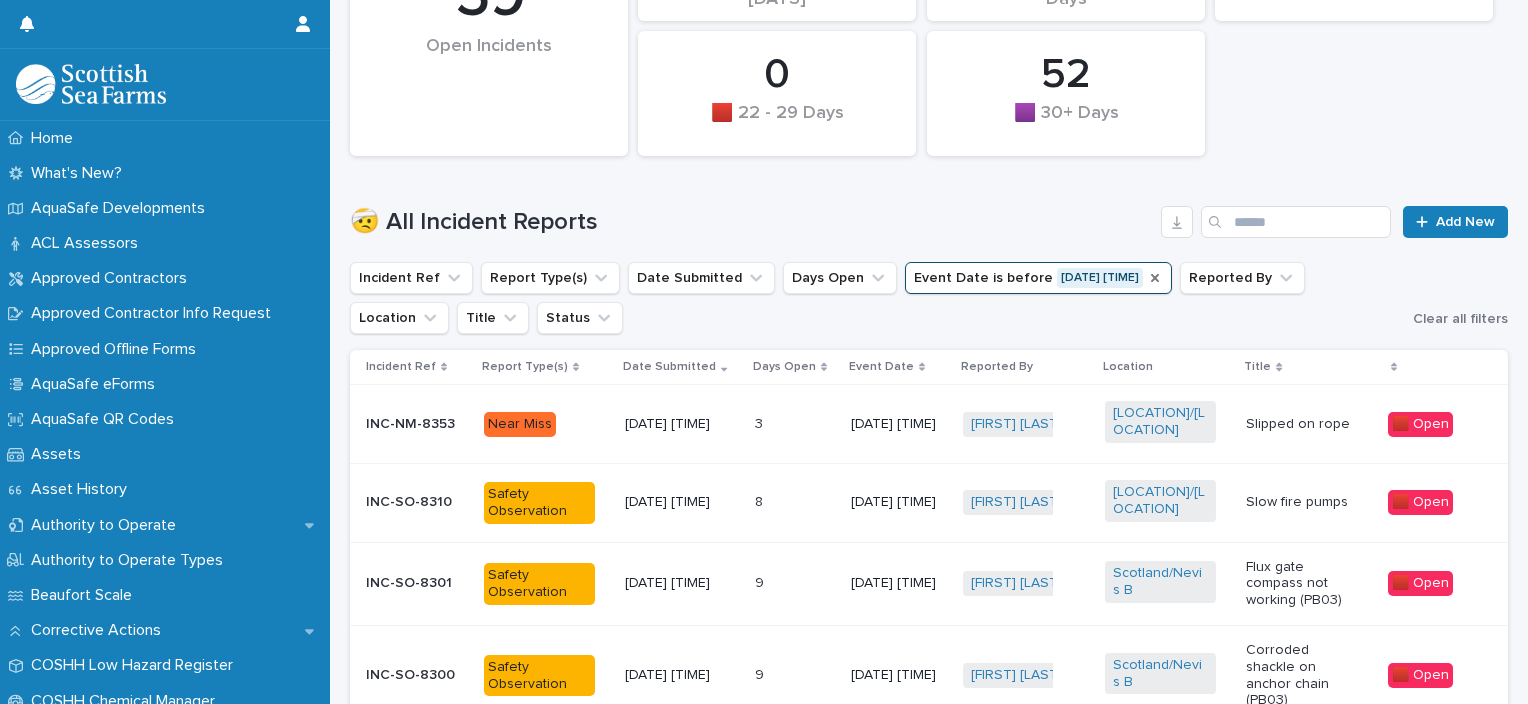 click 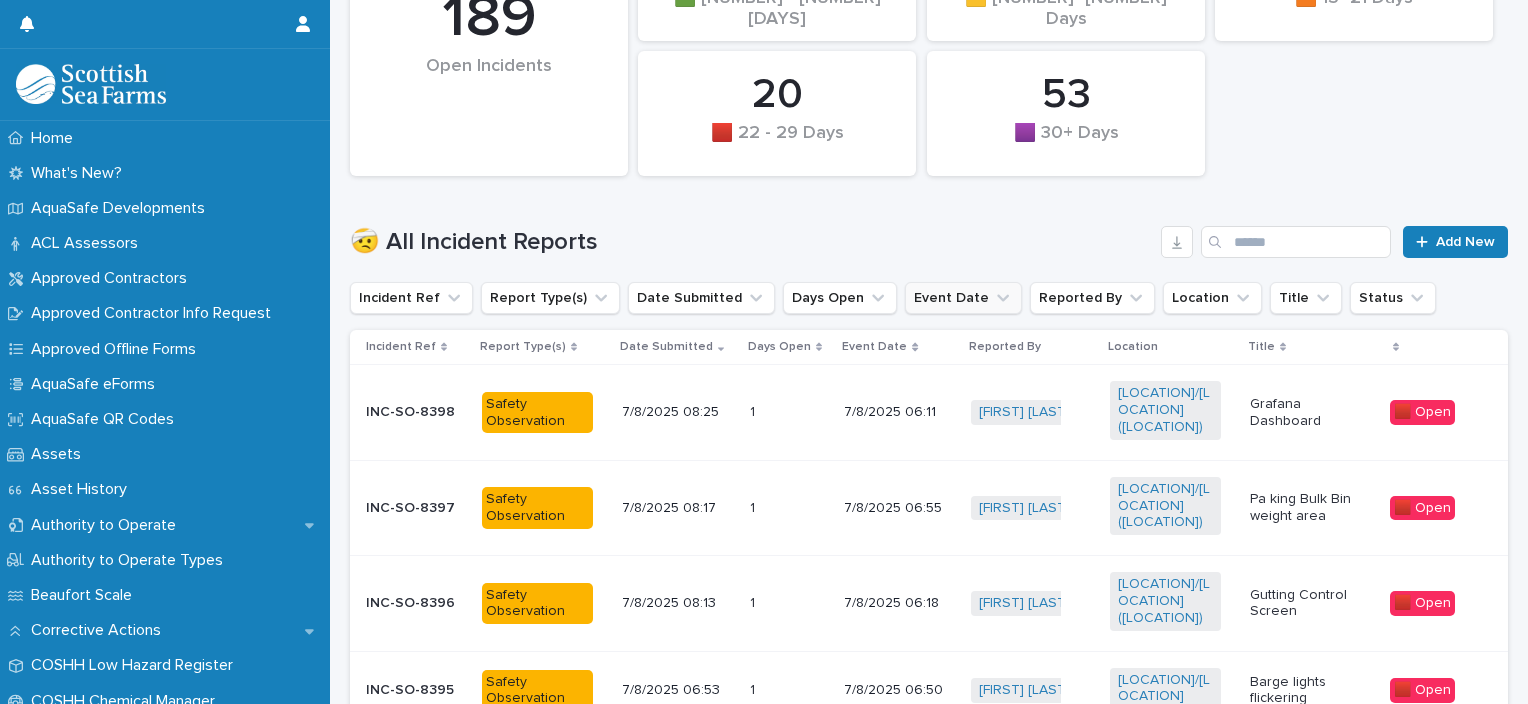 scroll, scrollTop: 495, scrollLeft: 0, axis: vertical 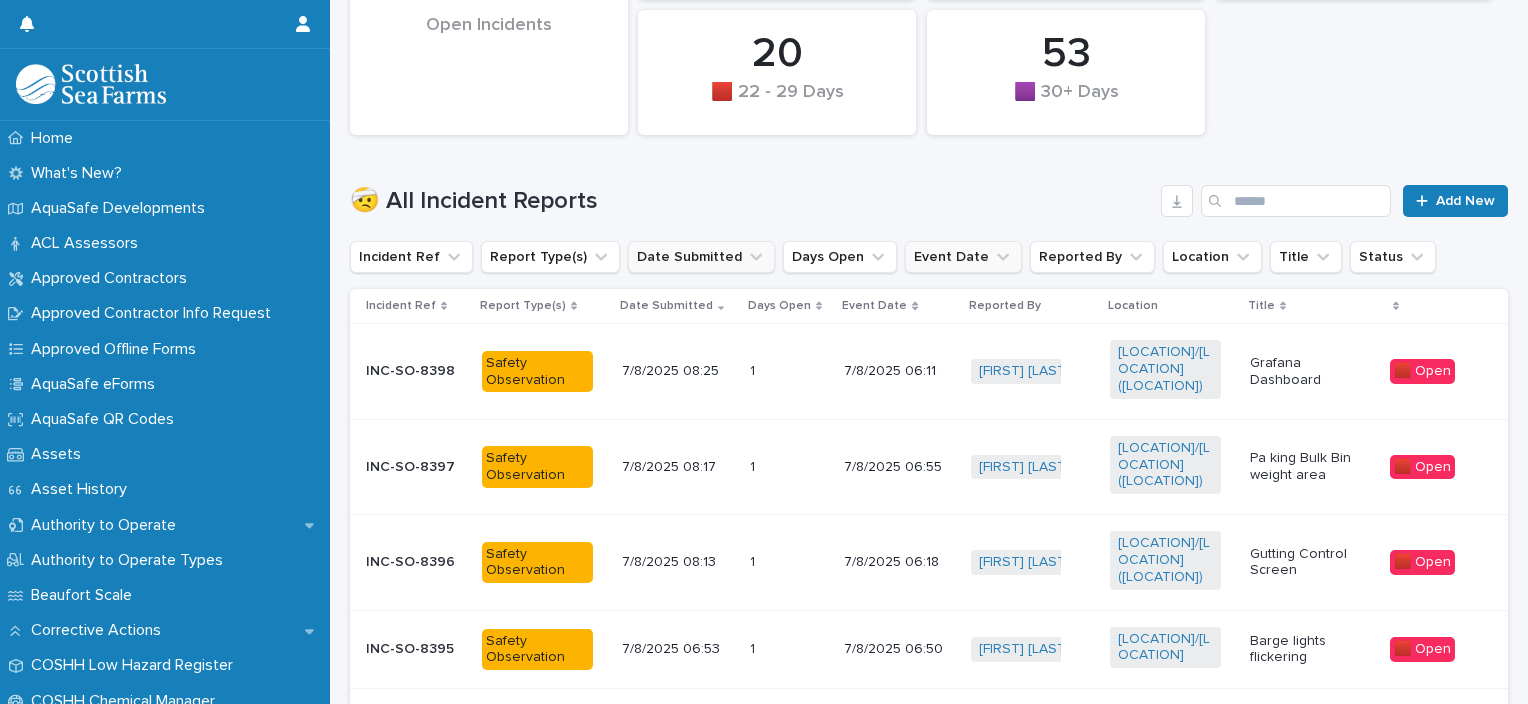 click on "Date Submitted" at bounding box center [701, 257] 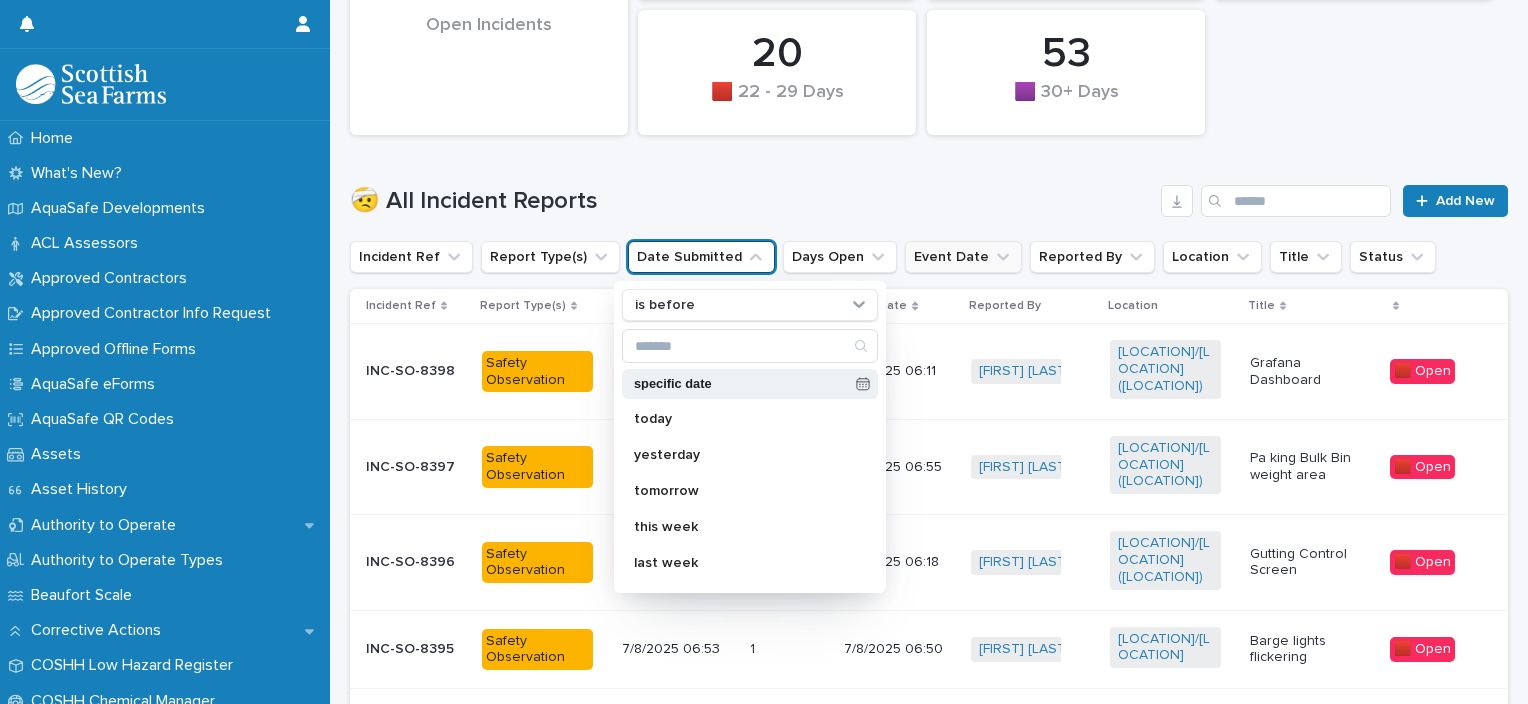 click on "specific date" at bounding box center (741, 384) 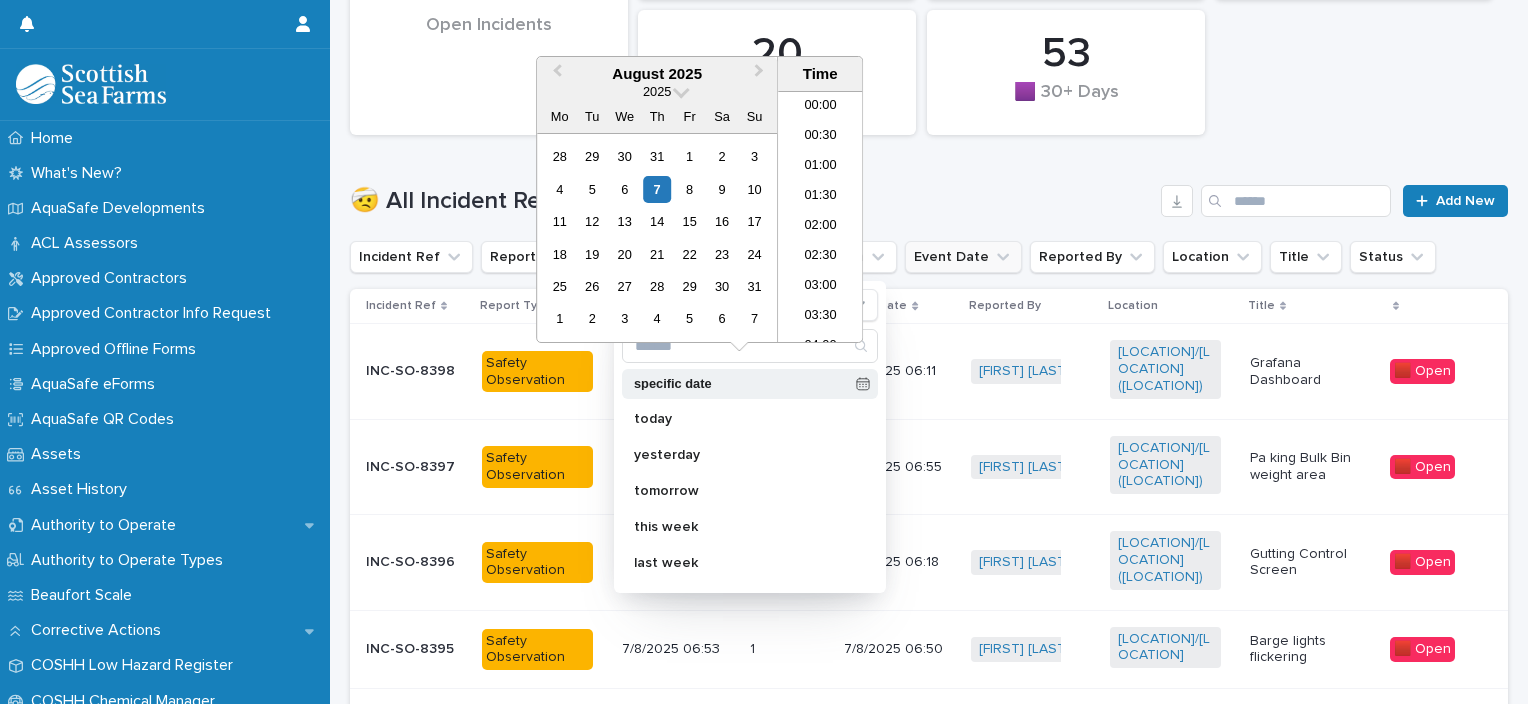 scroll, scrollTop: 400, scrollLeft: 0, axis: vertical 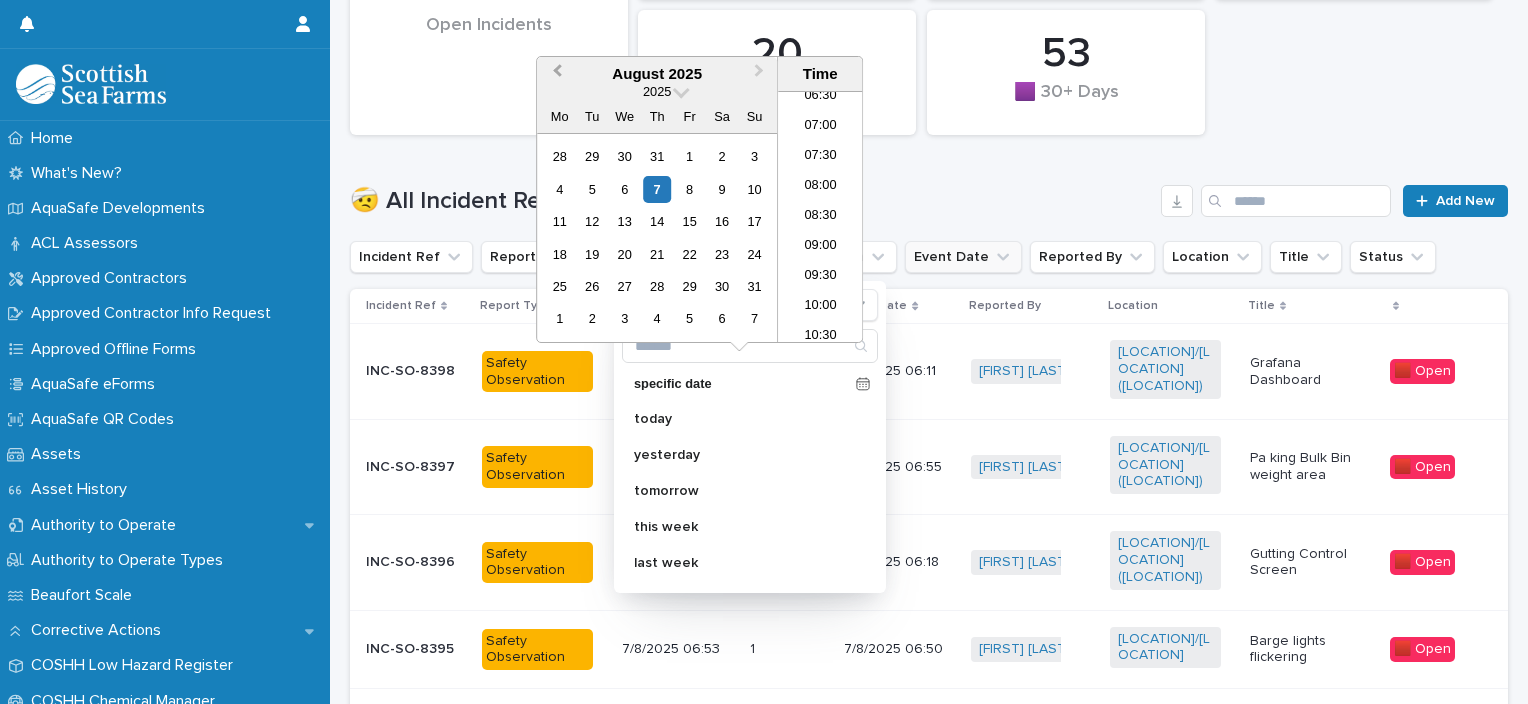 click on "Previous Month" at bounding box center [555, 75] 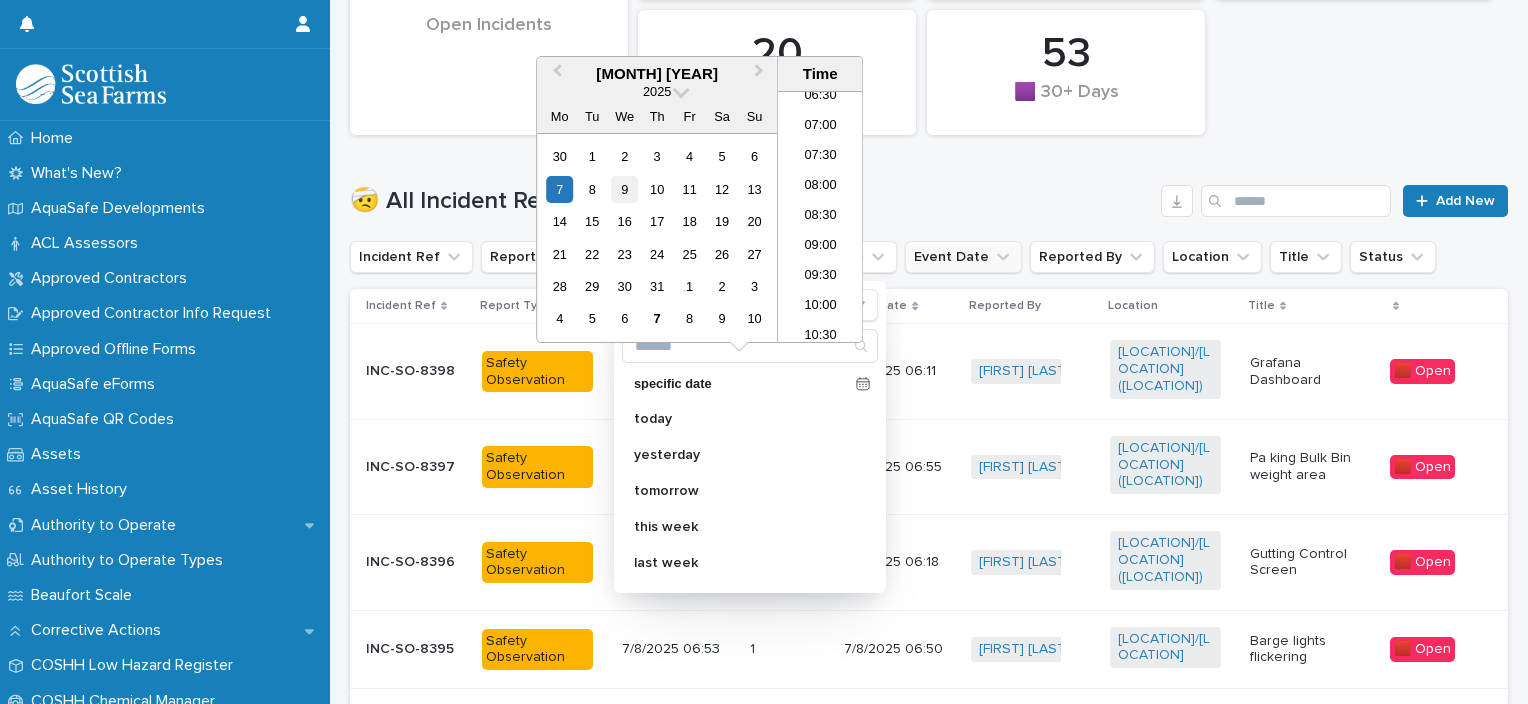 click on "9" at bounding box center (624, 189) 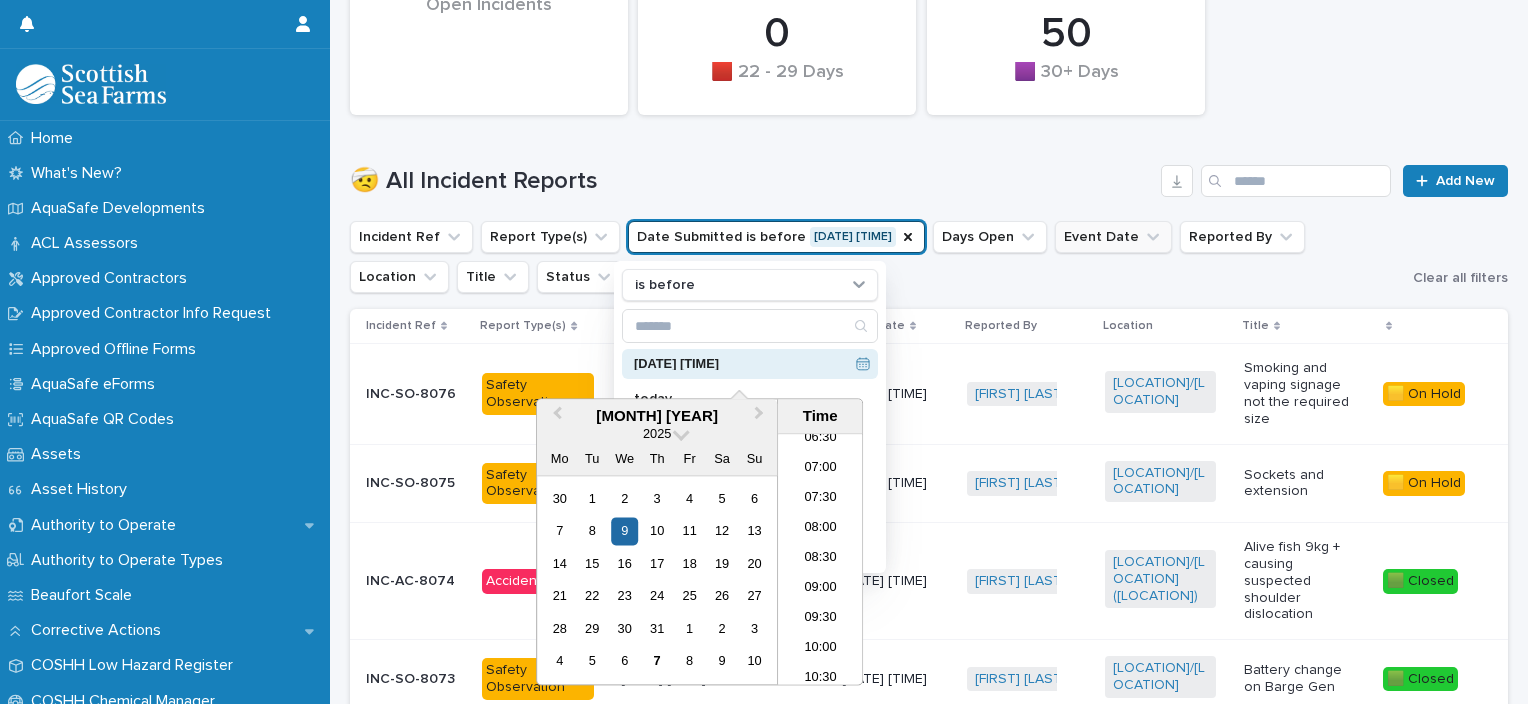 click on "Incident Ref Report Type(s) Date Submitted is before [DATE] [TIME] is before [DATE] [TIME] today yesterday tomorrow this week last week next week this quarter last quarter next quarter this month next month last month this year next year last year Days Open Event Date Reported By Location Title Status" at bounding box center [877, 257] 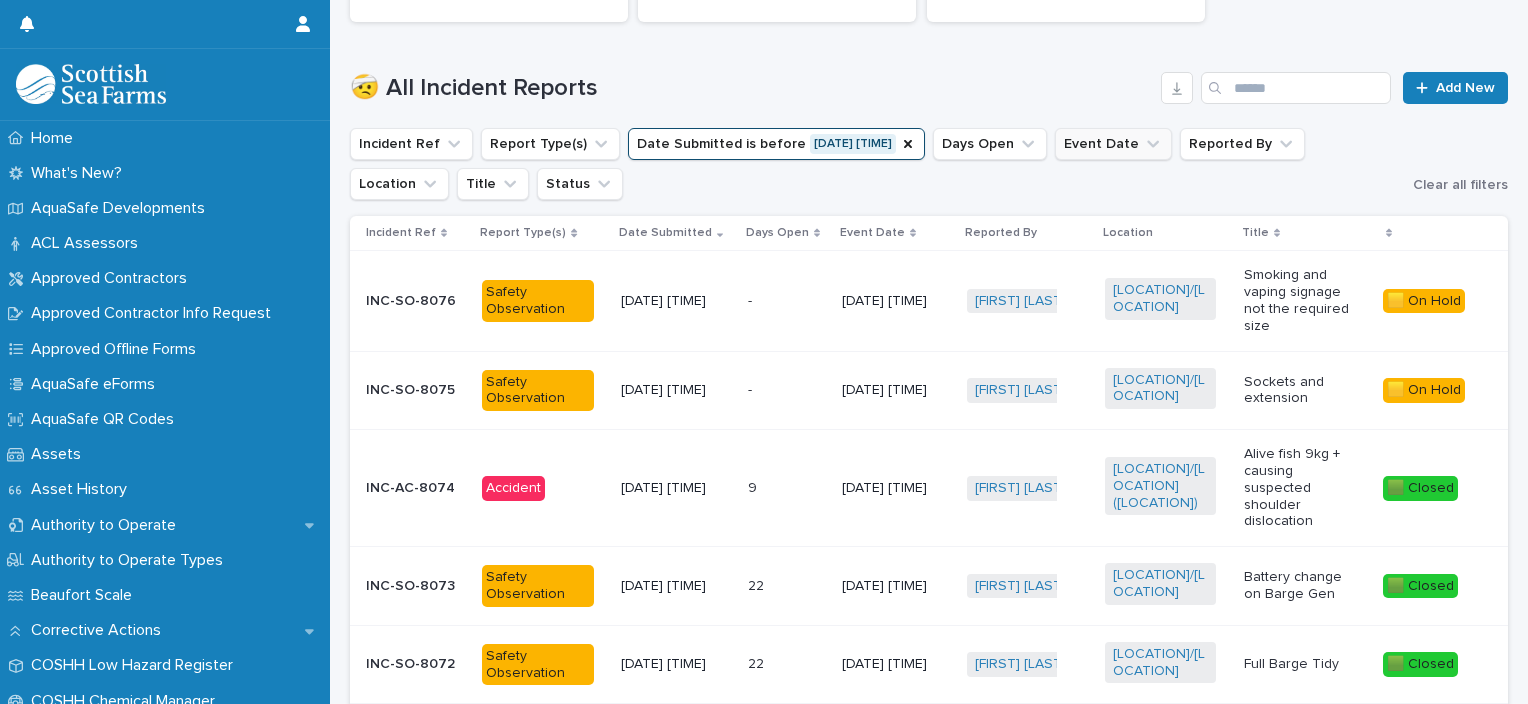 scroll, scrollTop: 615, scrollLeft: 0, axis: vertical 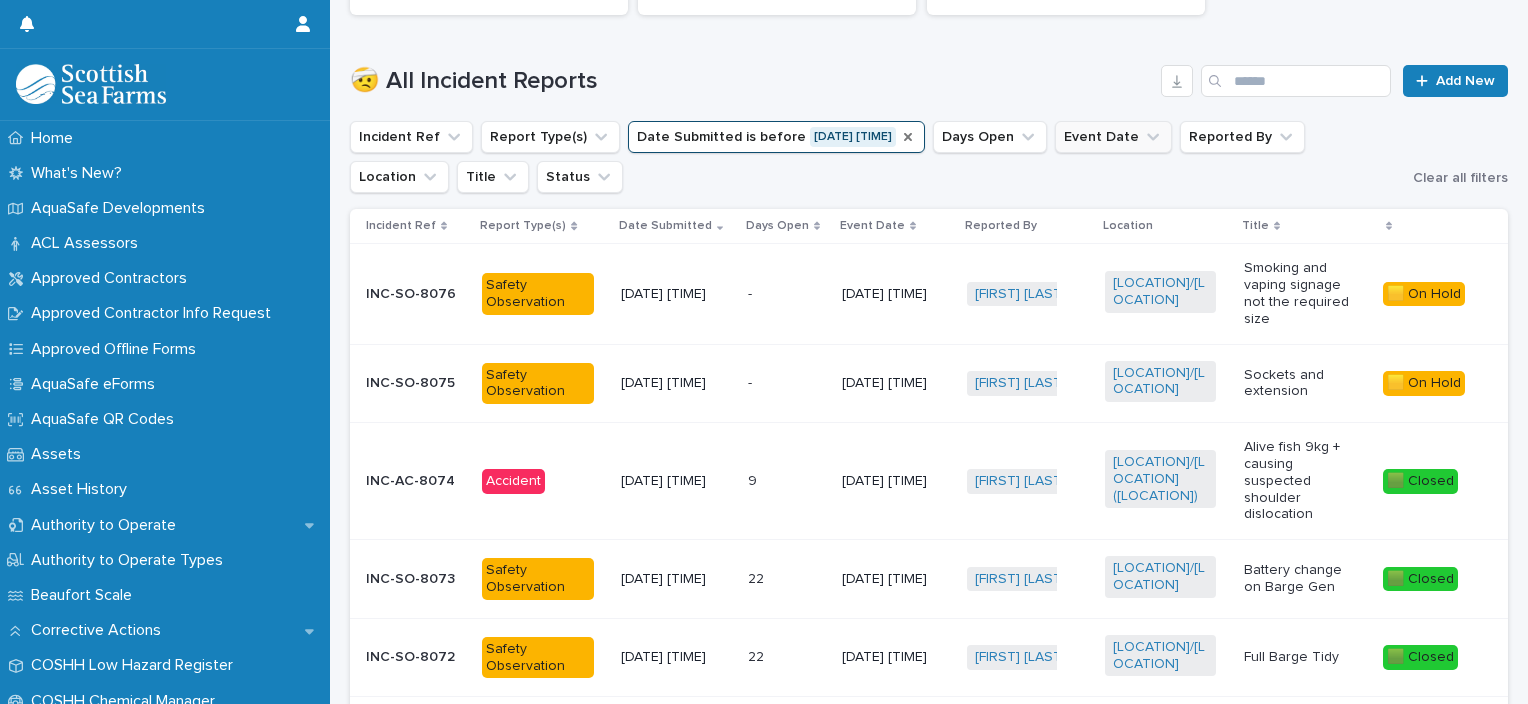 click at bounding box center [908, 137] 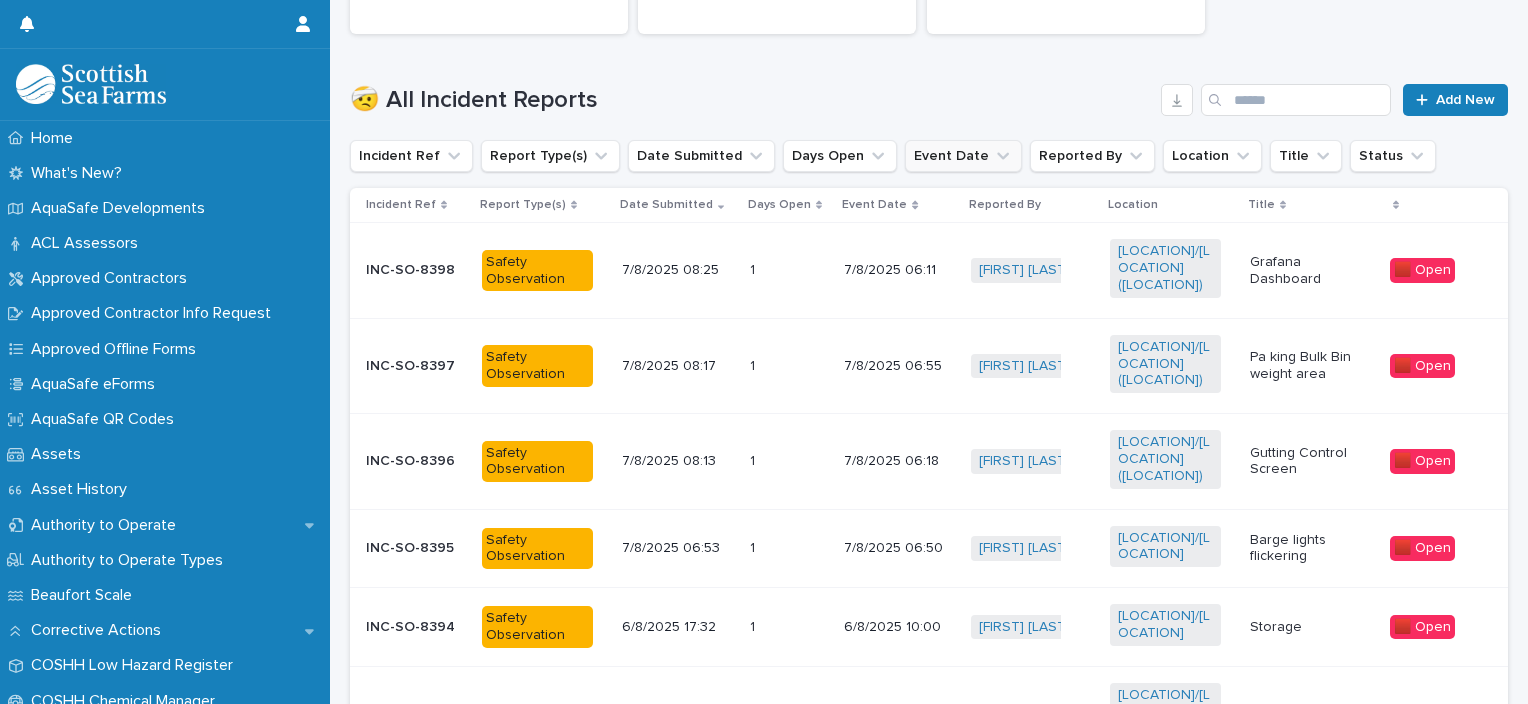 scroll, scrollTop: 632, scrollLeft: 0, axis: vertical 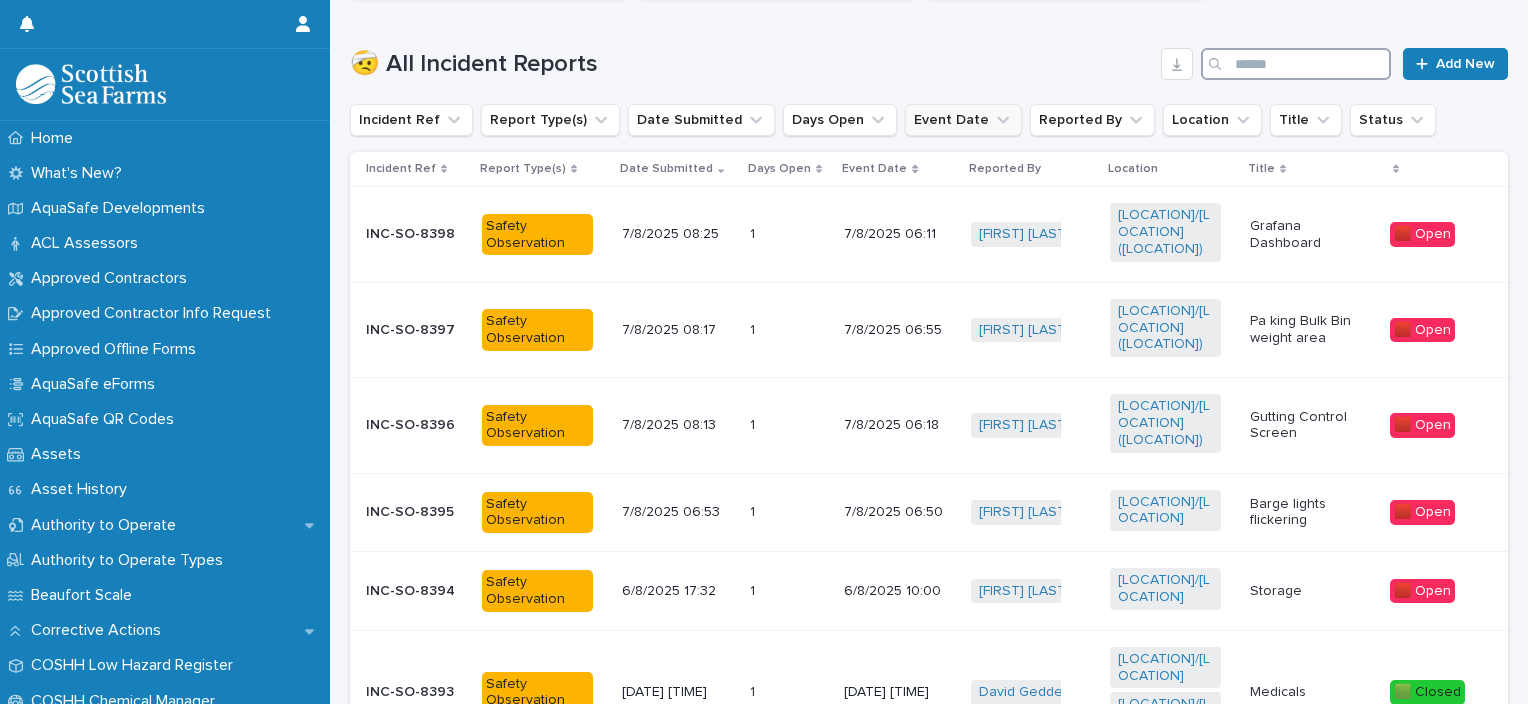 click at bounding box center (1296, 64) 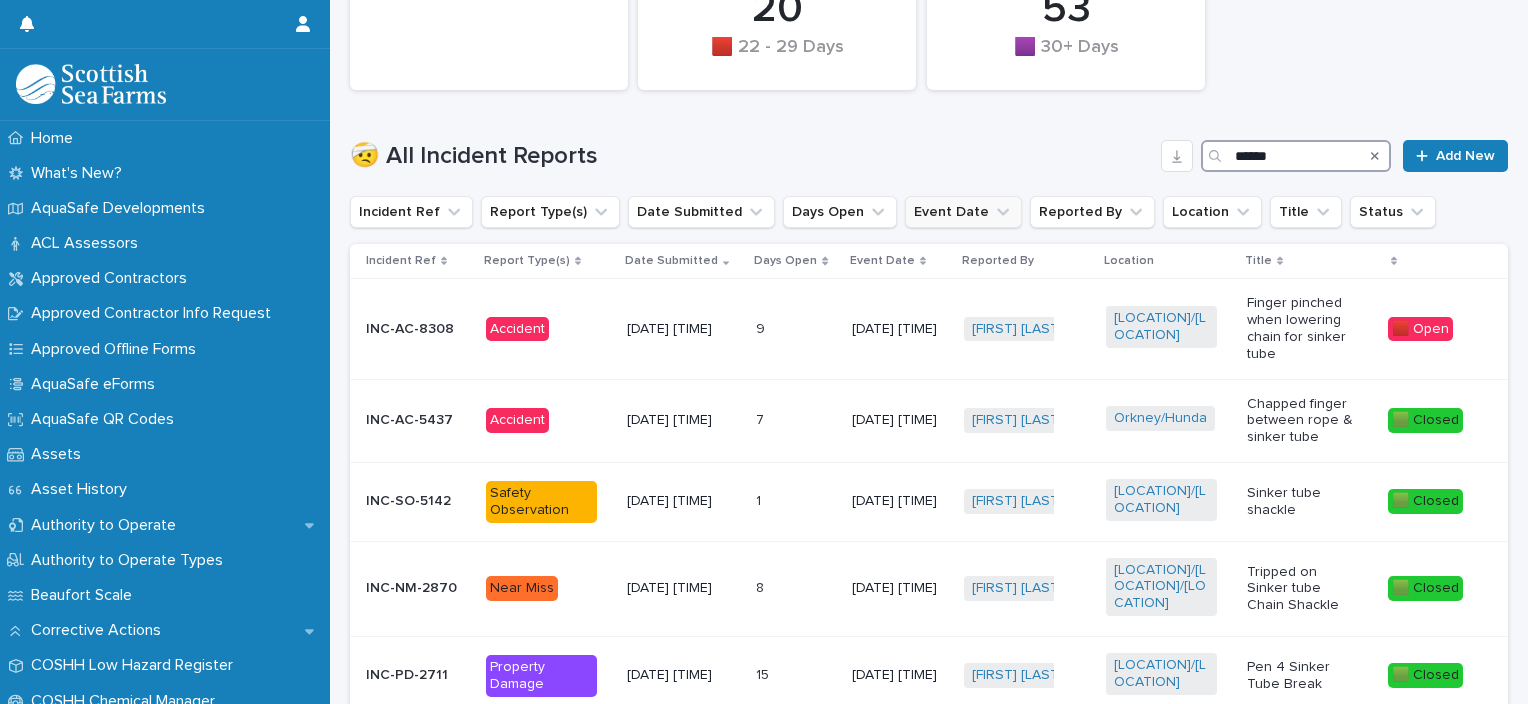 scroll, scrollTop: 1273, scrollLeft: 0, axis: vertical 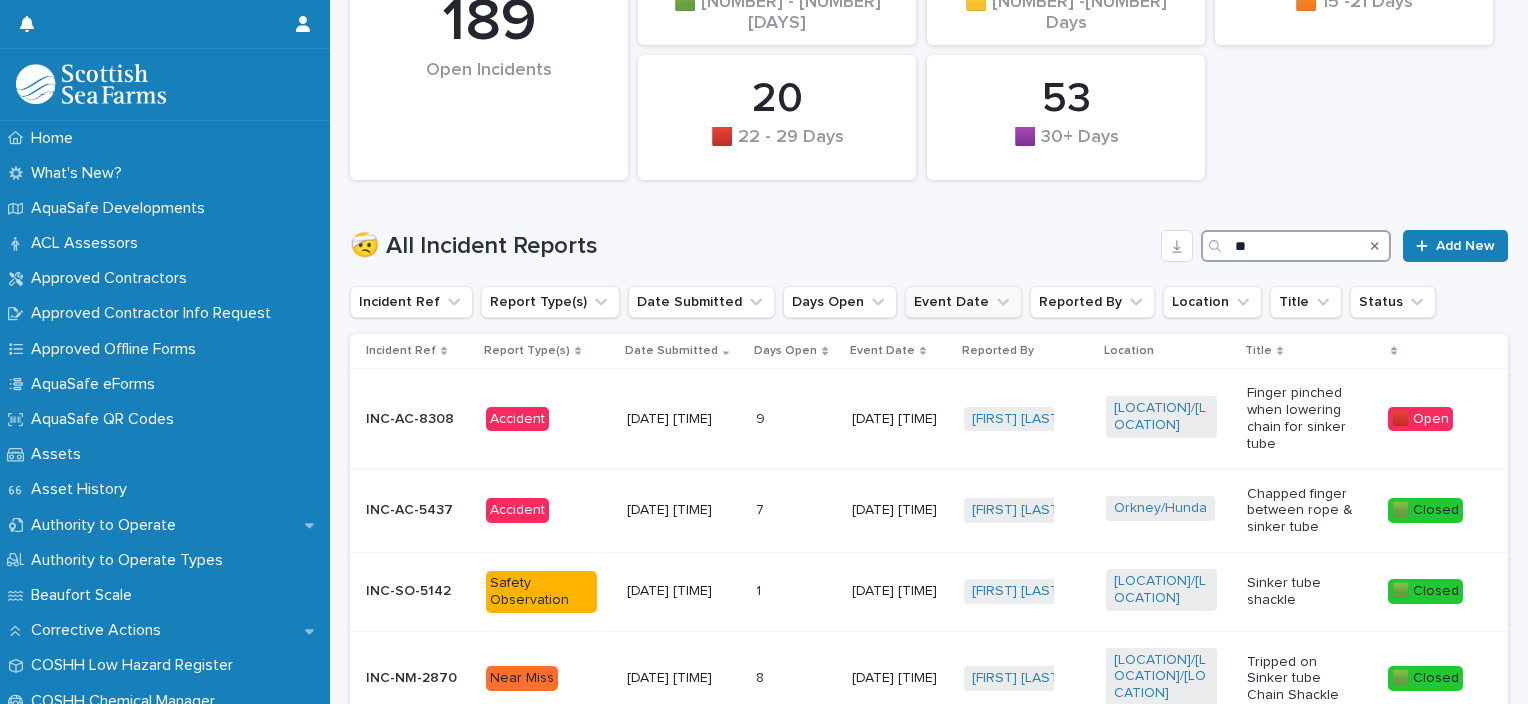type on "*" 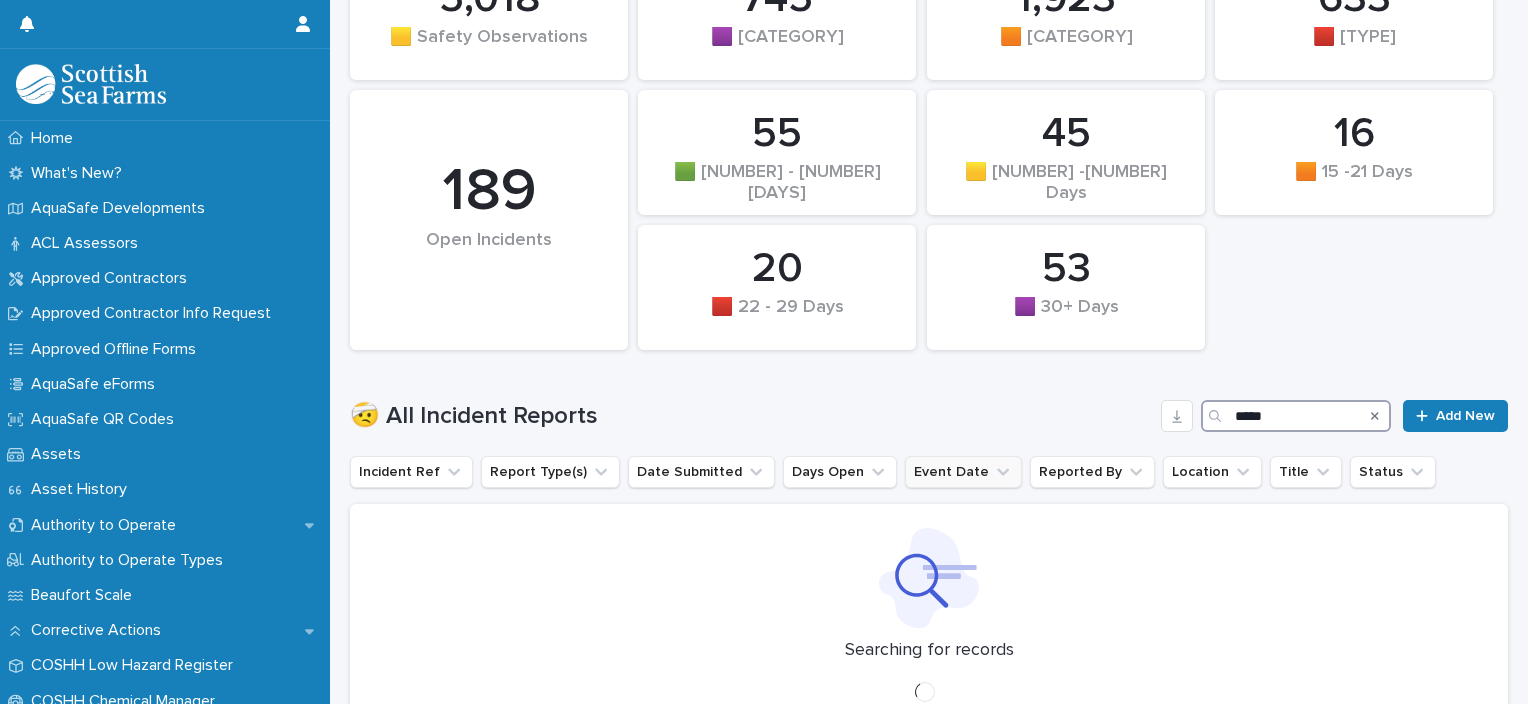 scroll, scrollTop: 39, scrollLeft: 0, axis: vertical 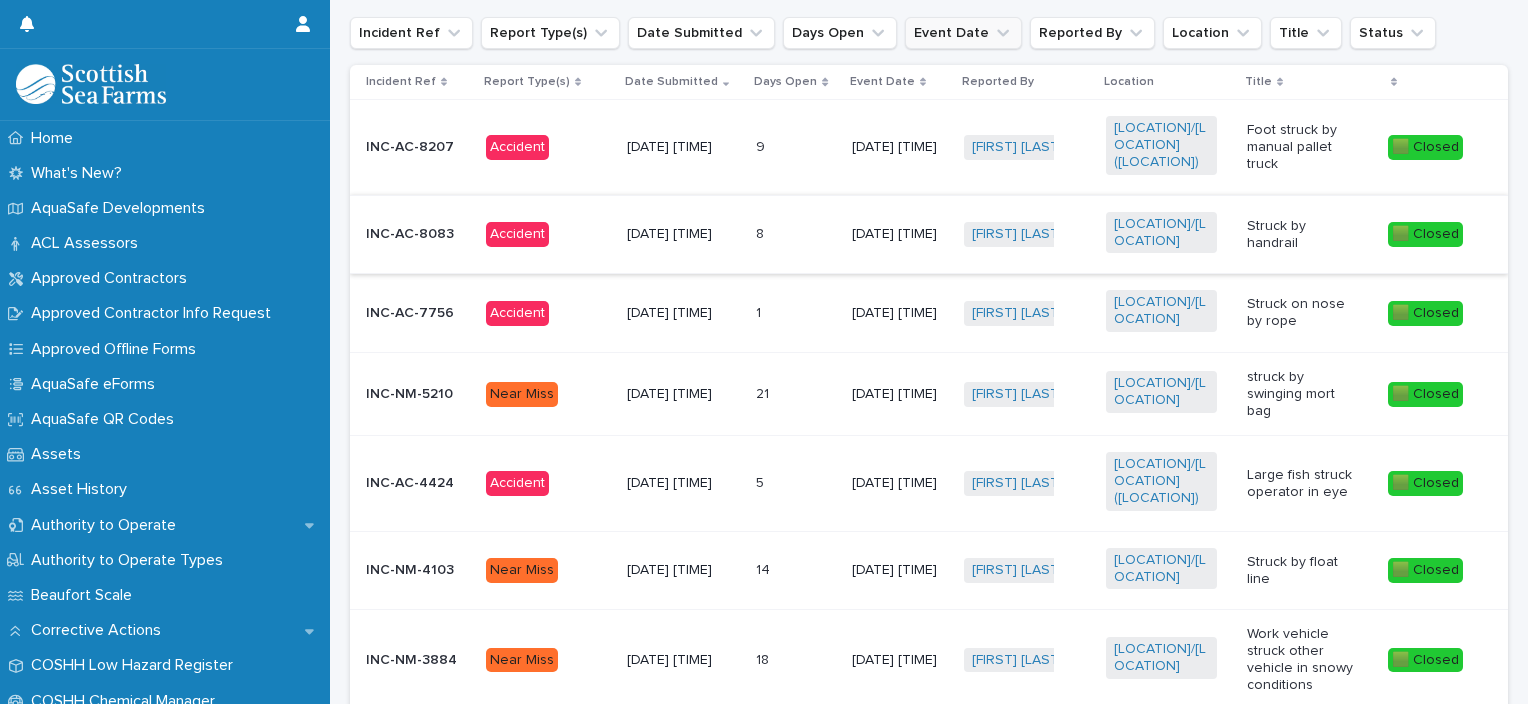type on "******" 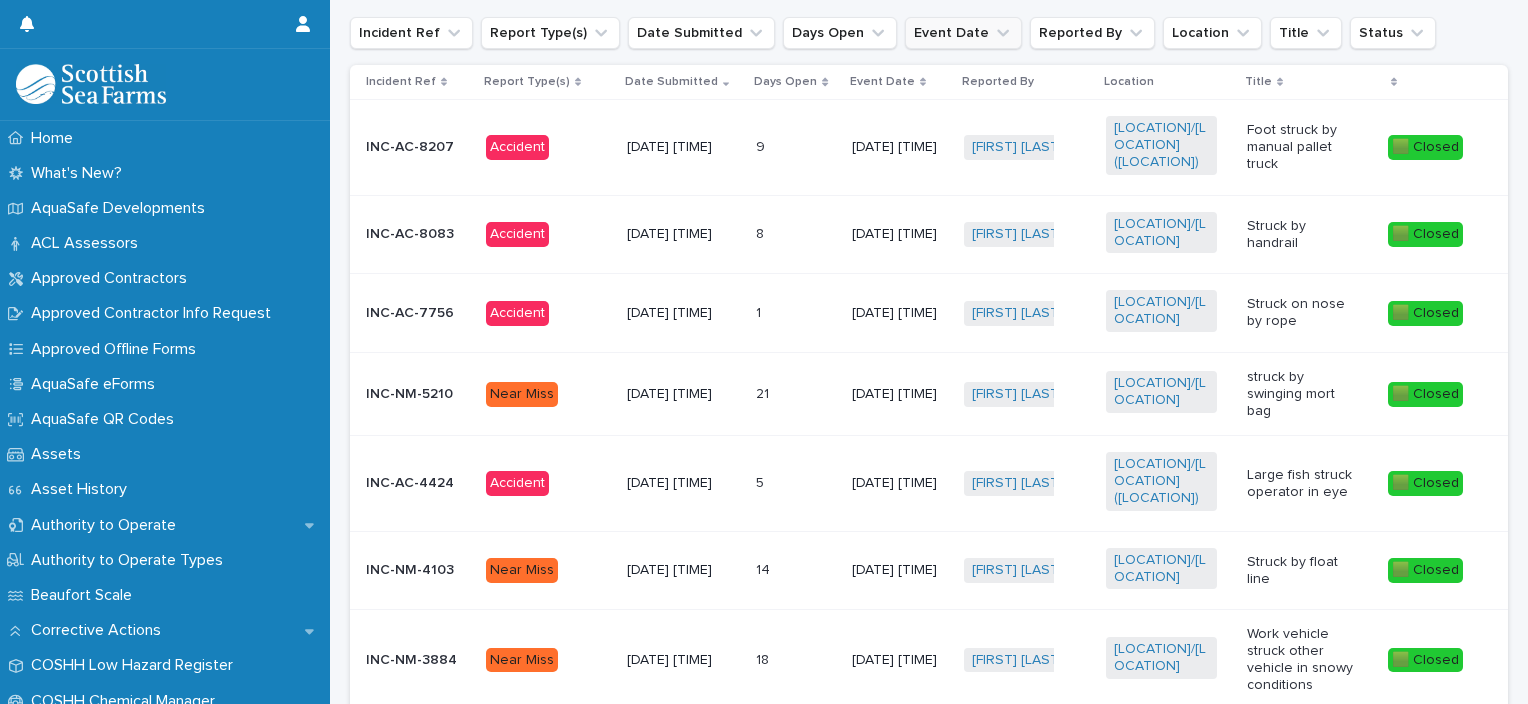 click on "Struck by handrail" at bounding box center (1302, 235) 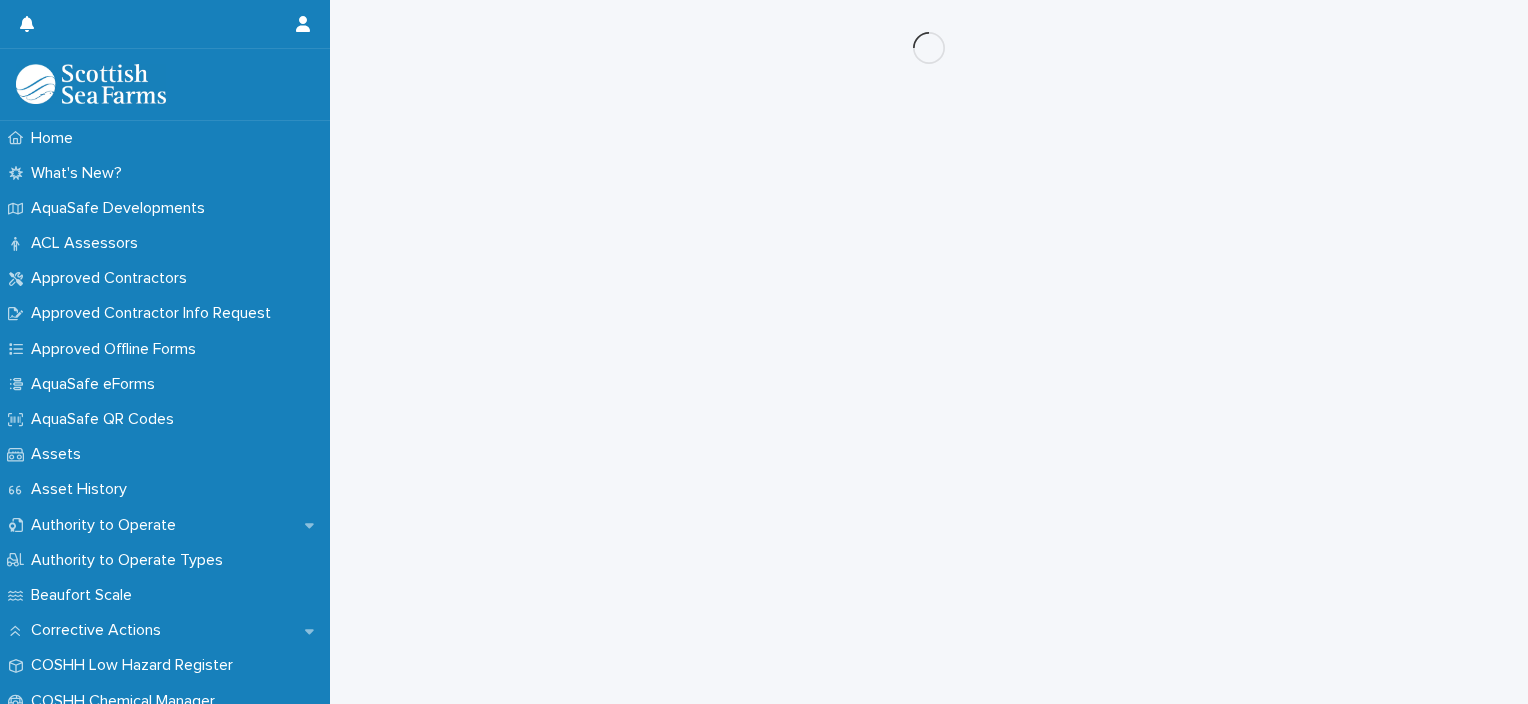 scroll, scrollTop: 0, scrollLeft: 0, axis: both 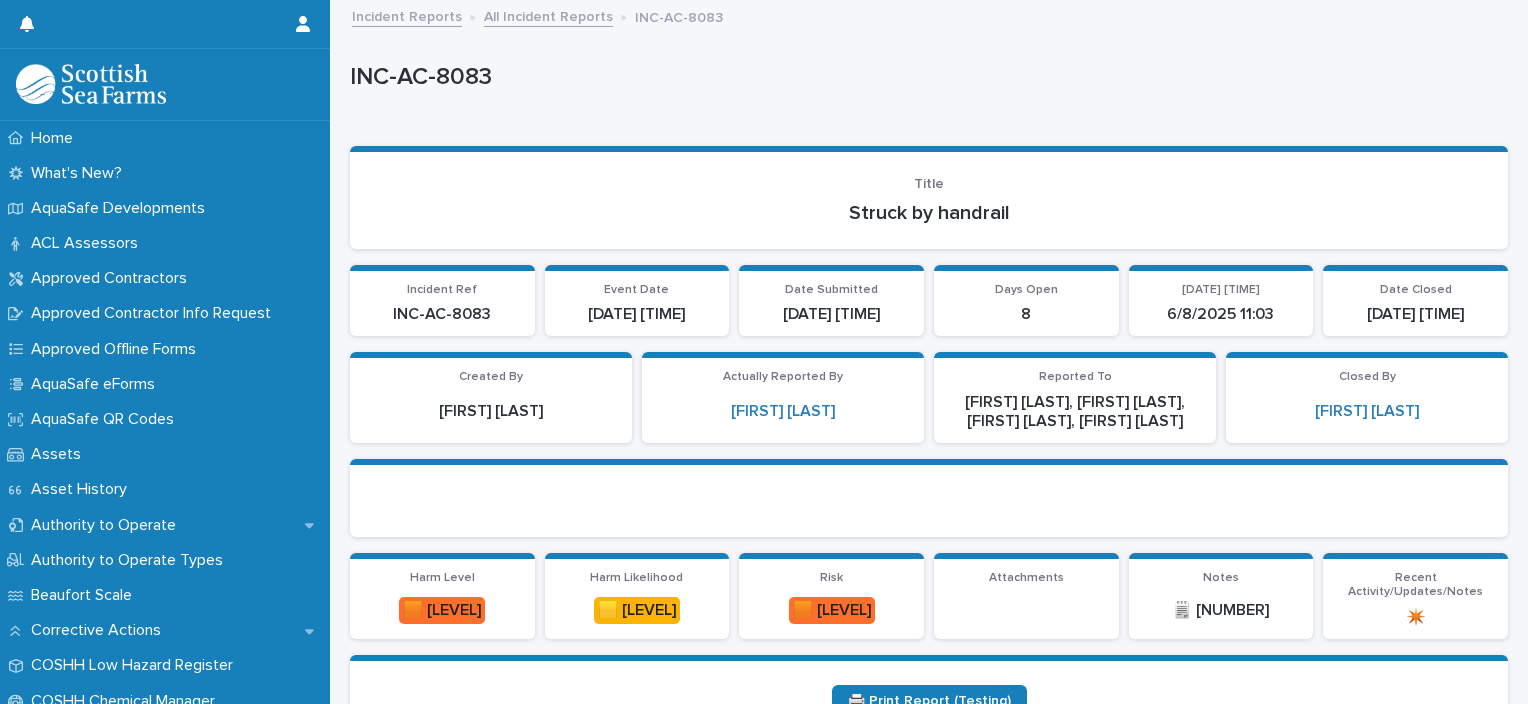 click on "INC-AC-8083" at bounding box center (925, 77) 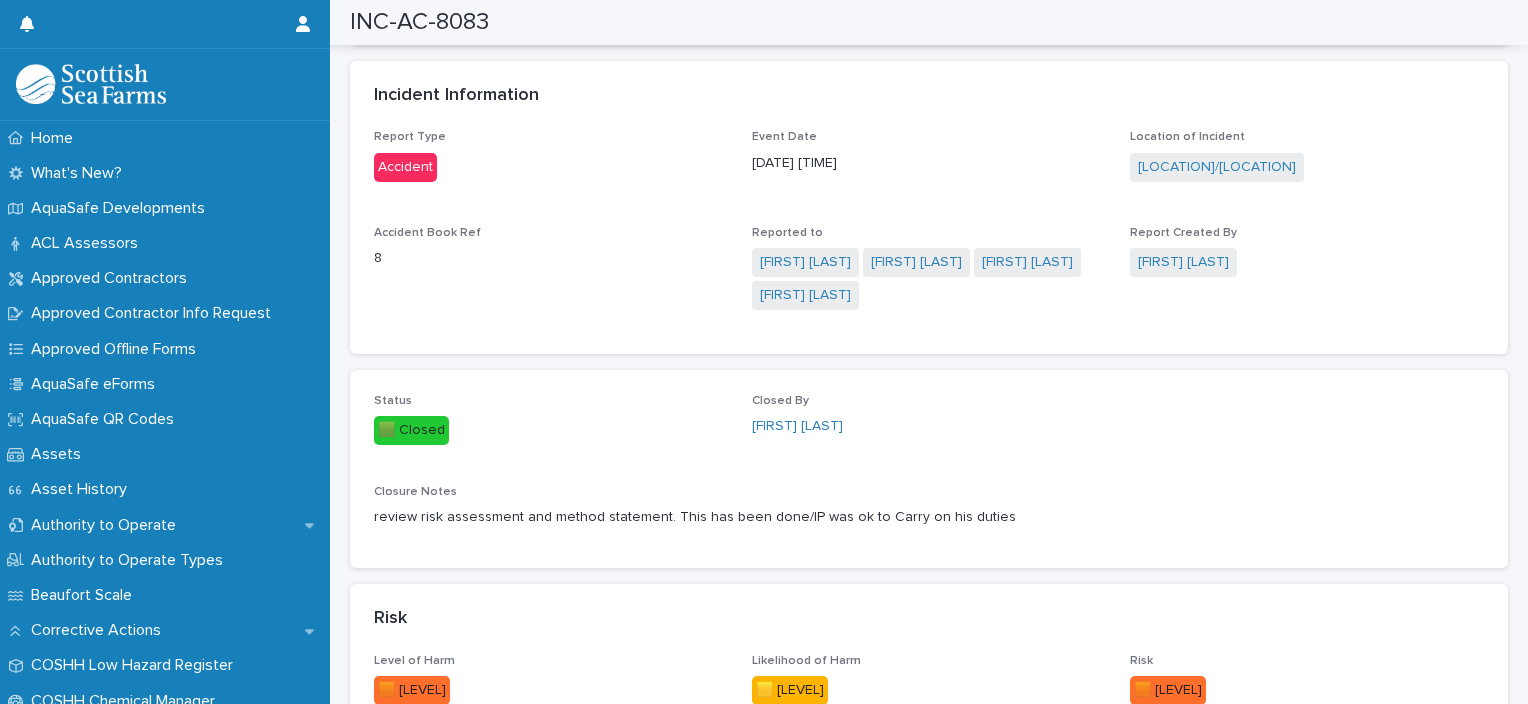 scroll, scrollTop: 886, scrollLeft: 0, axis: vertical 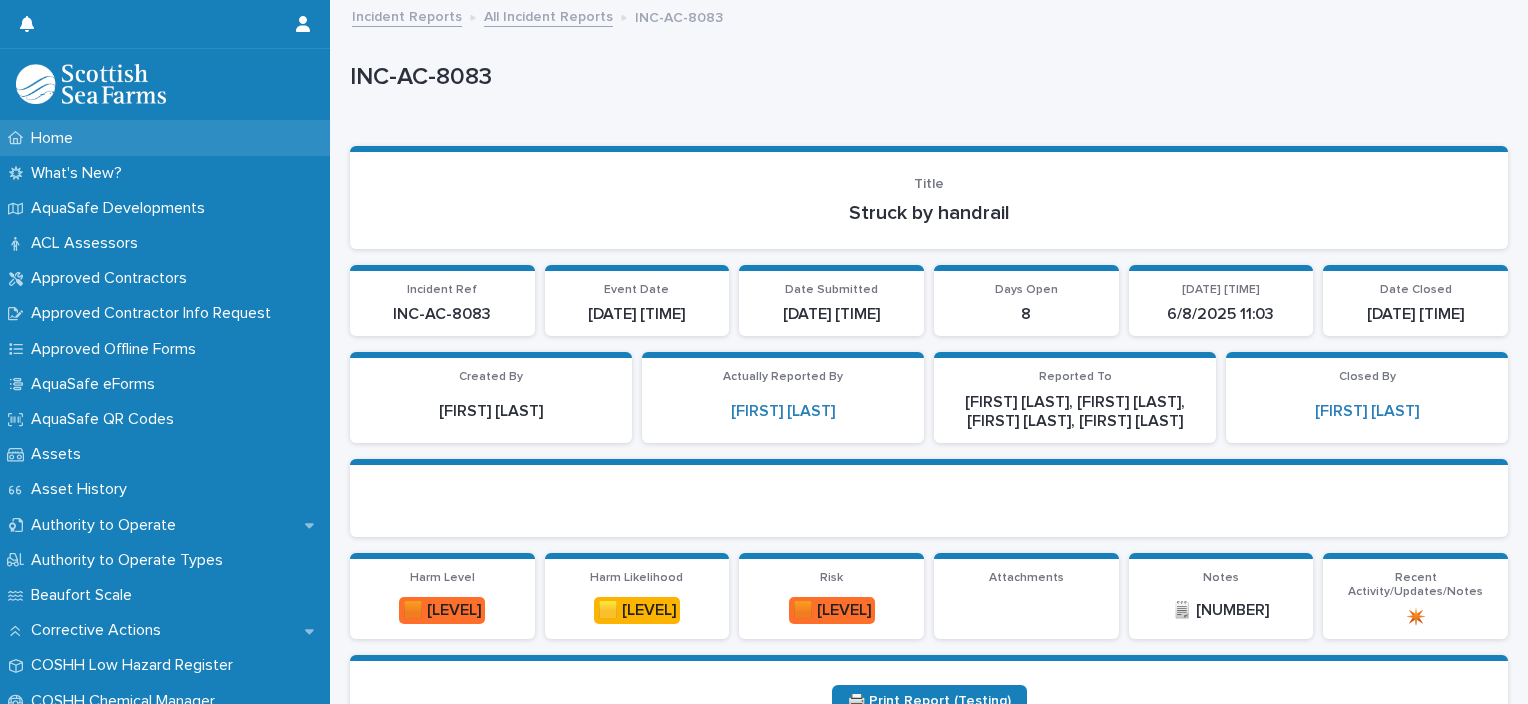 click on "Home" at bounding box center (165, 138) 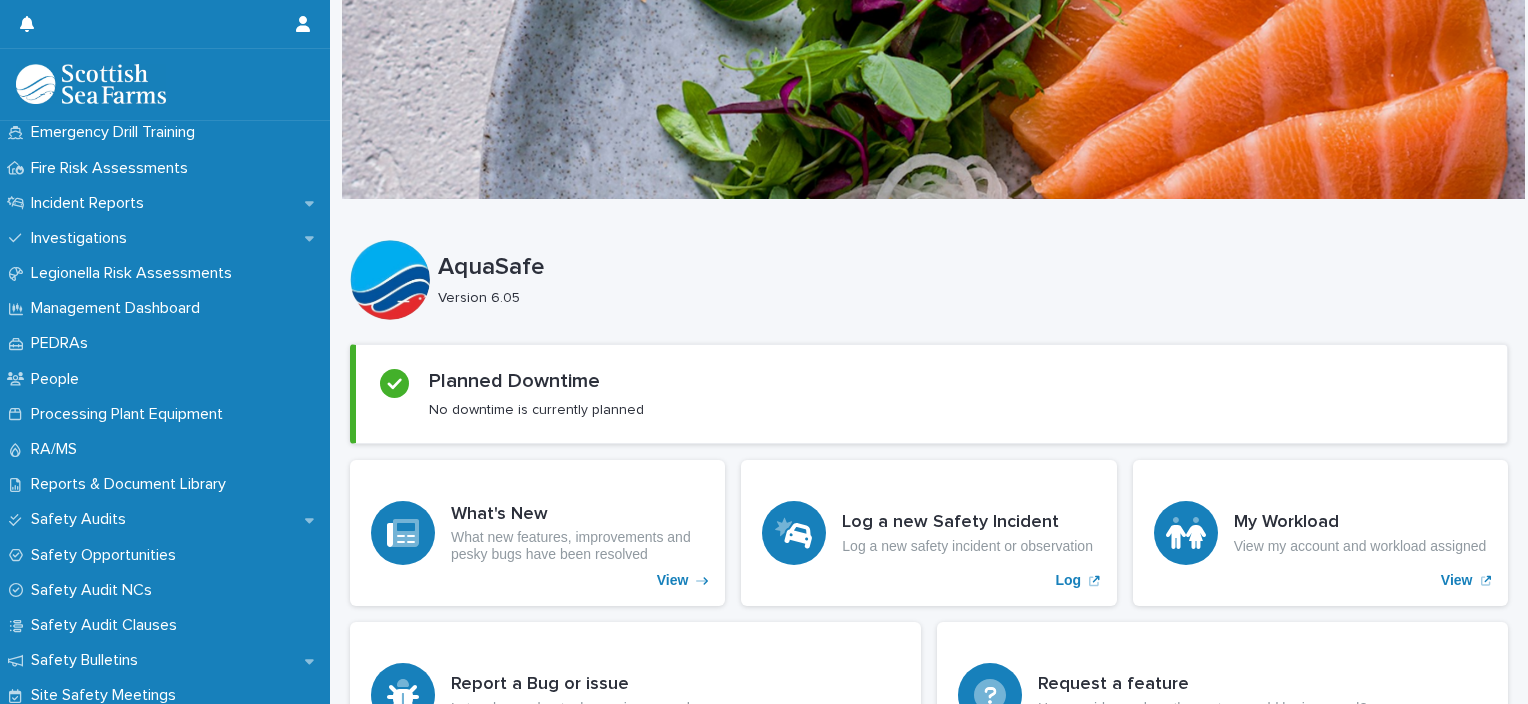scroll, scrollTop: 700, scrollLeft: 0, axis: vertical 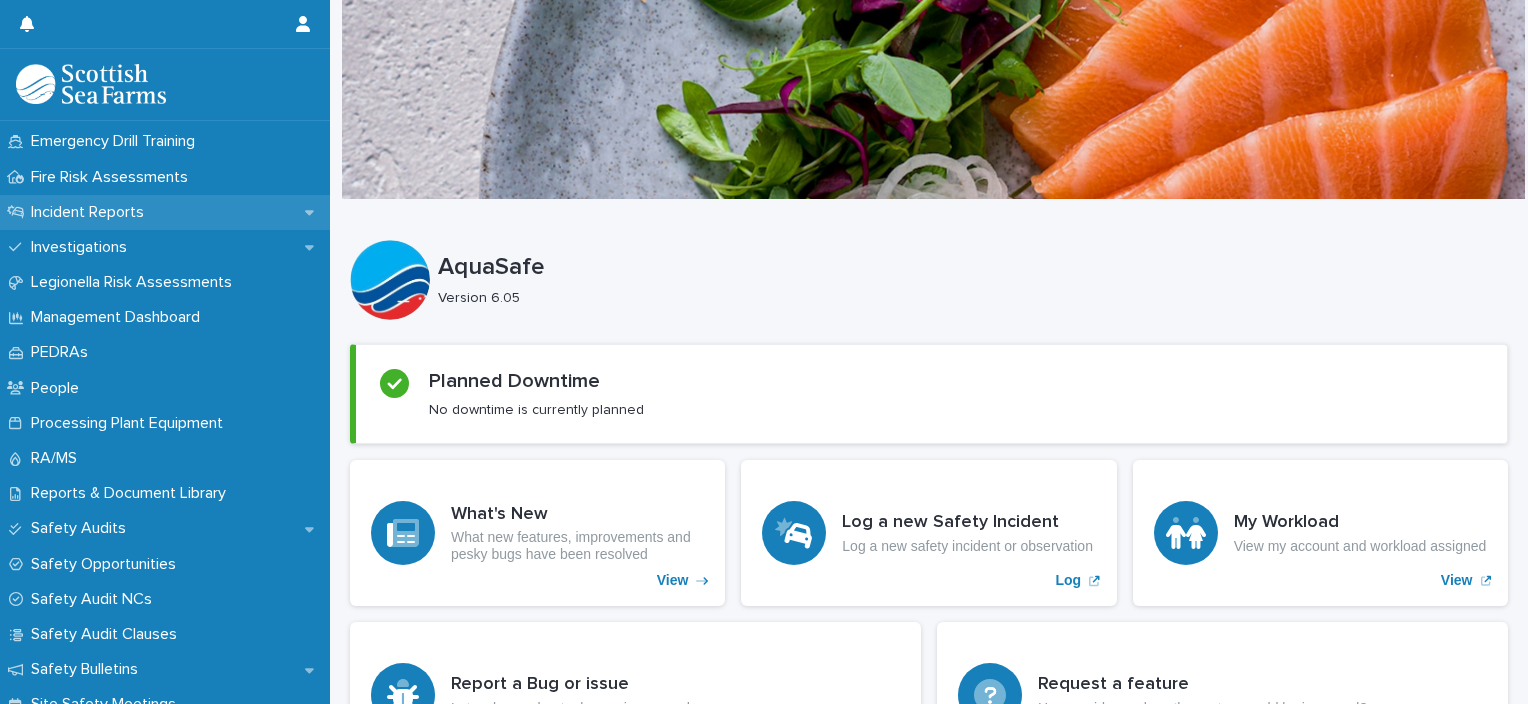 click on "Incident Reports" at bounding box center (165, 212) 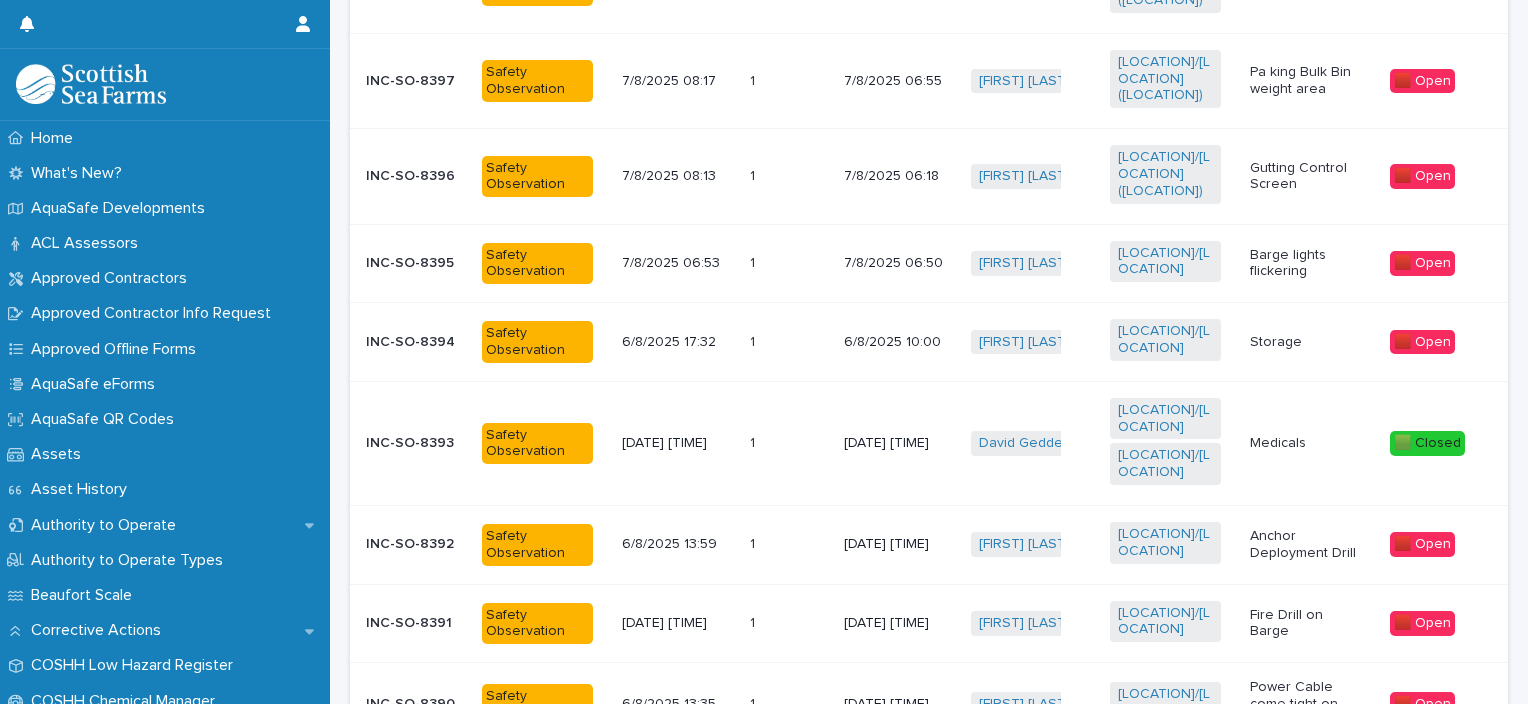 scroll, scrollTop: 1252, scrollLeft: 0, axis: vertical 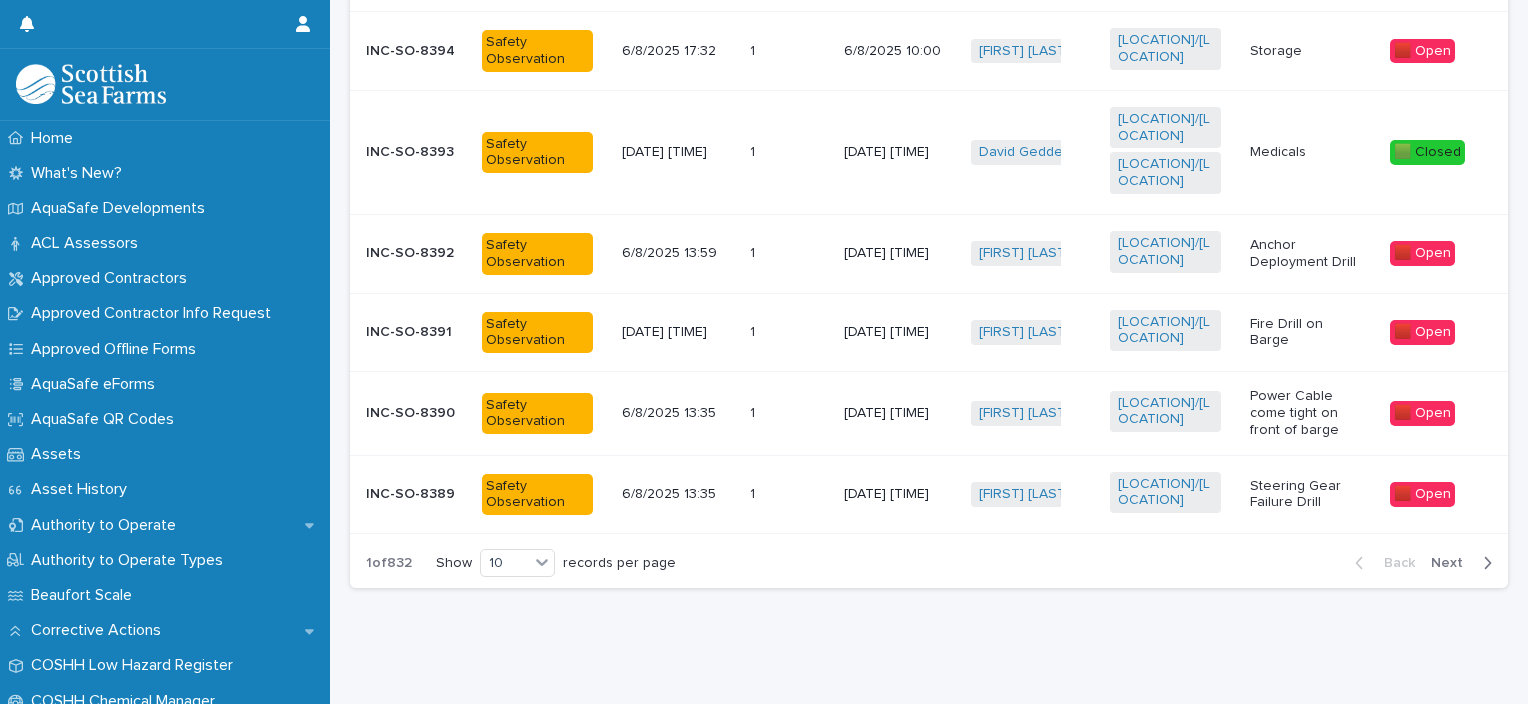 click on "Next" at bounding box center [1453, 563] 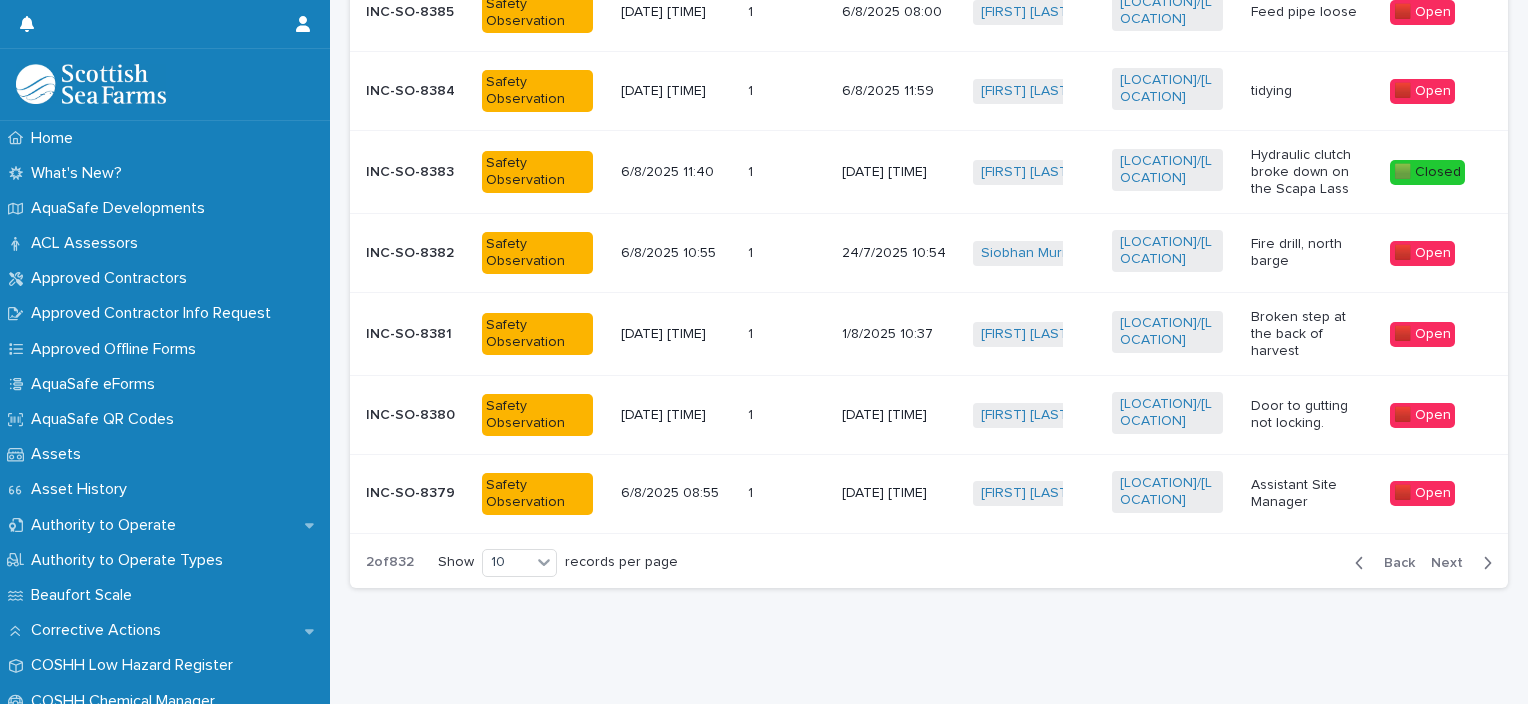 scroll, scrollTop: 1144, scrollLeft: 0, axis: vertical 